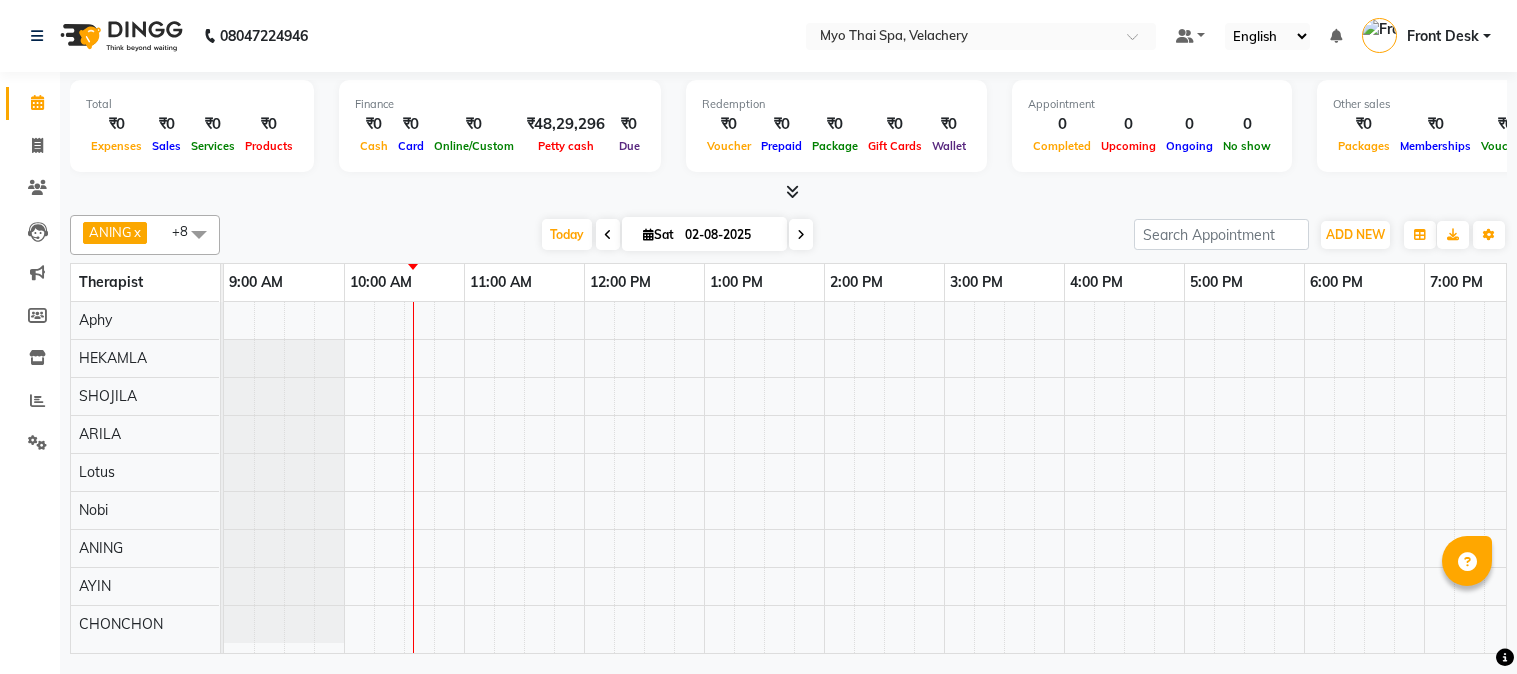scroll, scrollTop: 0, scrollLeft: 0, axis: both 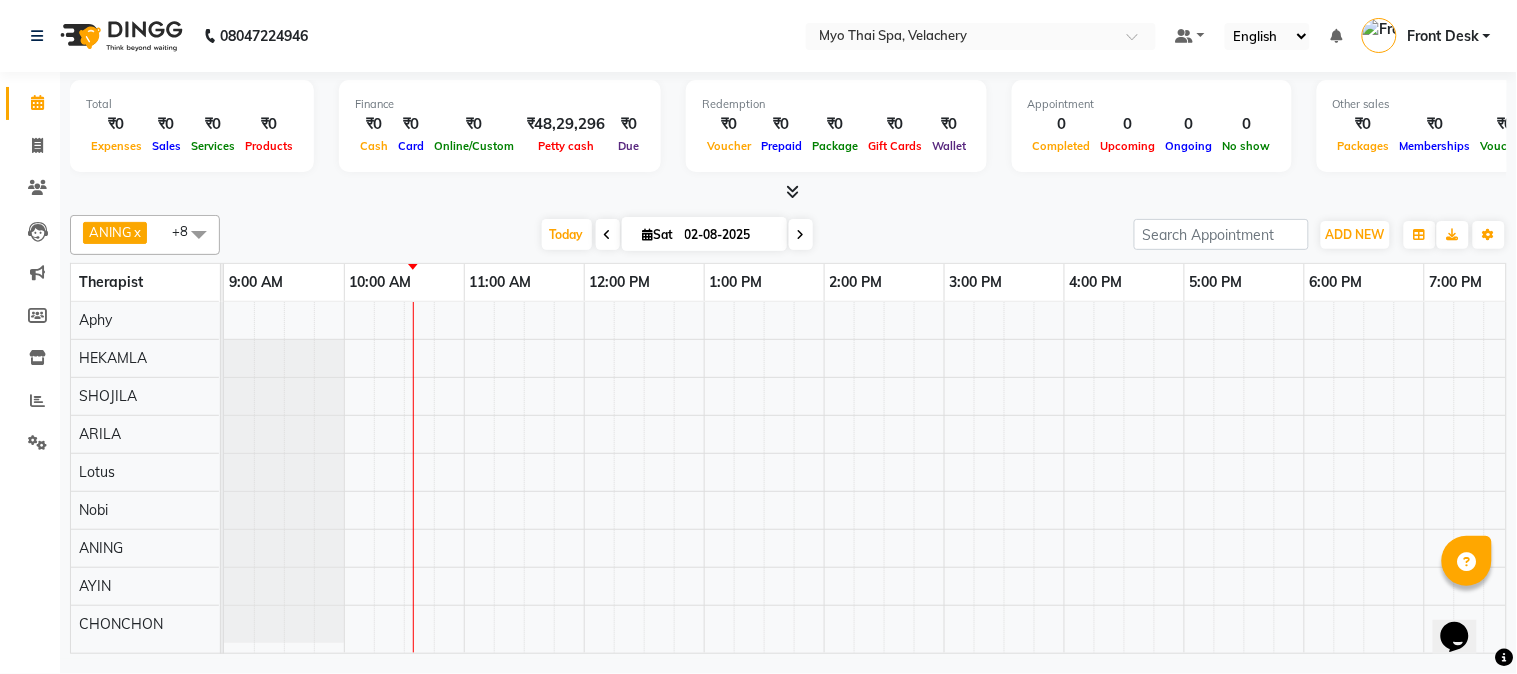 click at bounding box center (1124, 477) 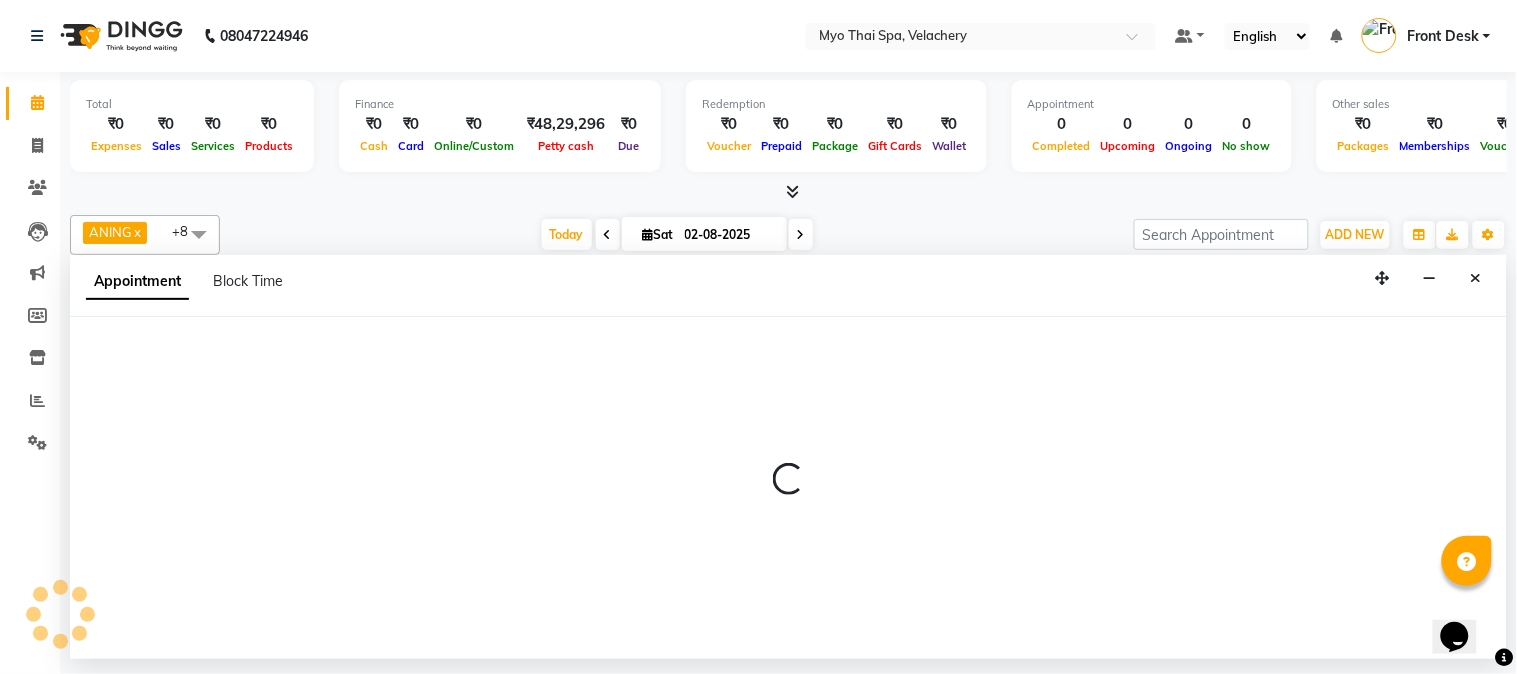 scroll, scrollTop: 7, scrollLeft: 0, axis: vertical 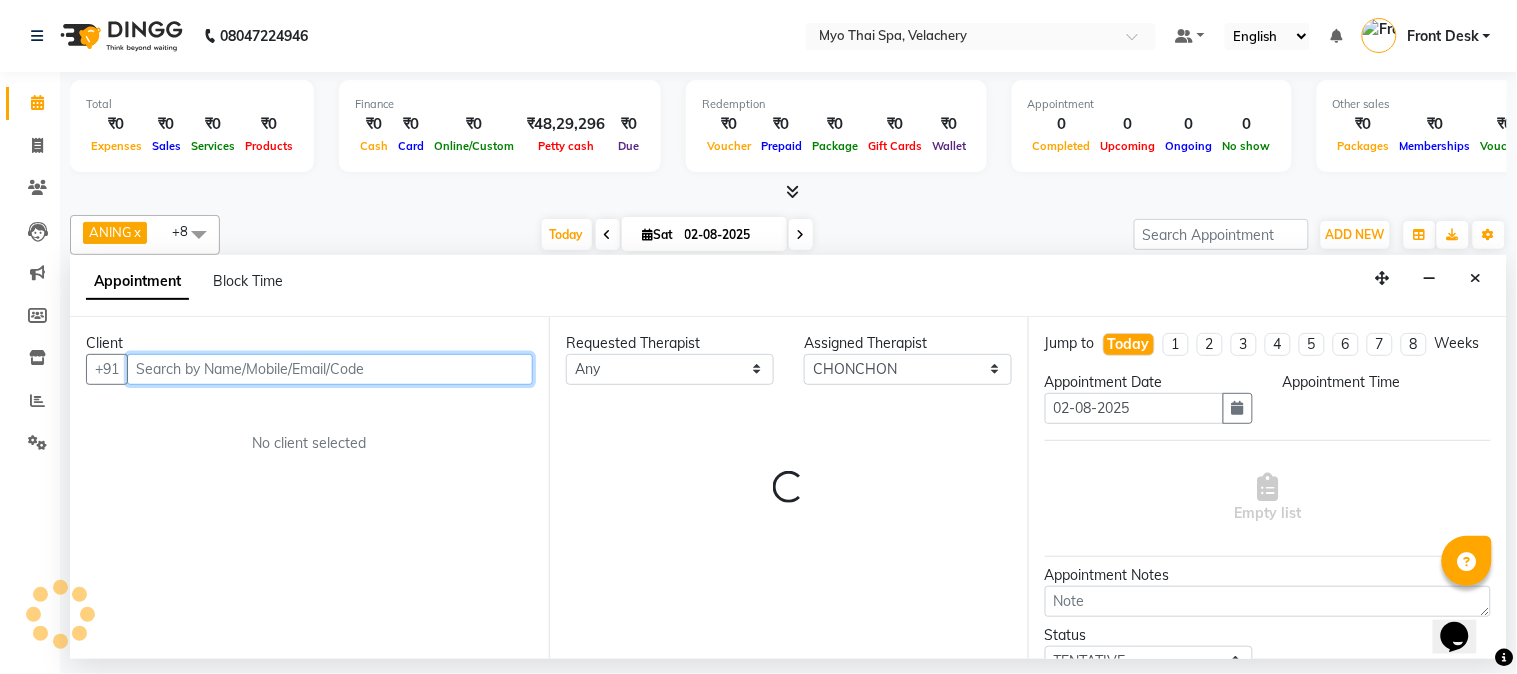 select on "630" 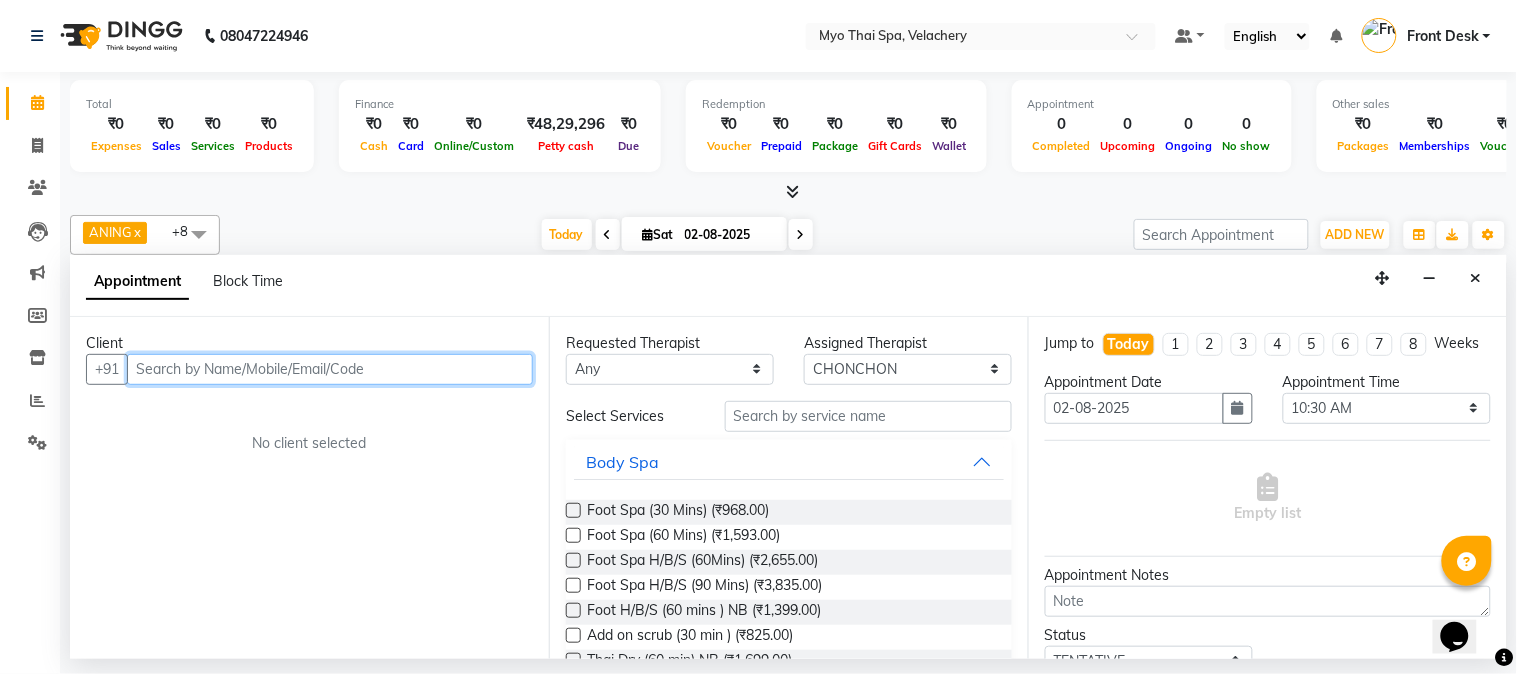 click at bounding box center (330, 369) 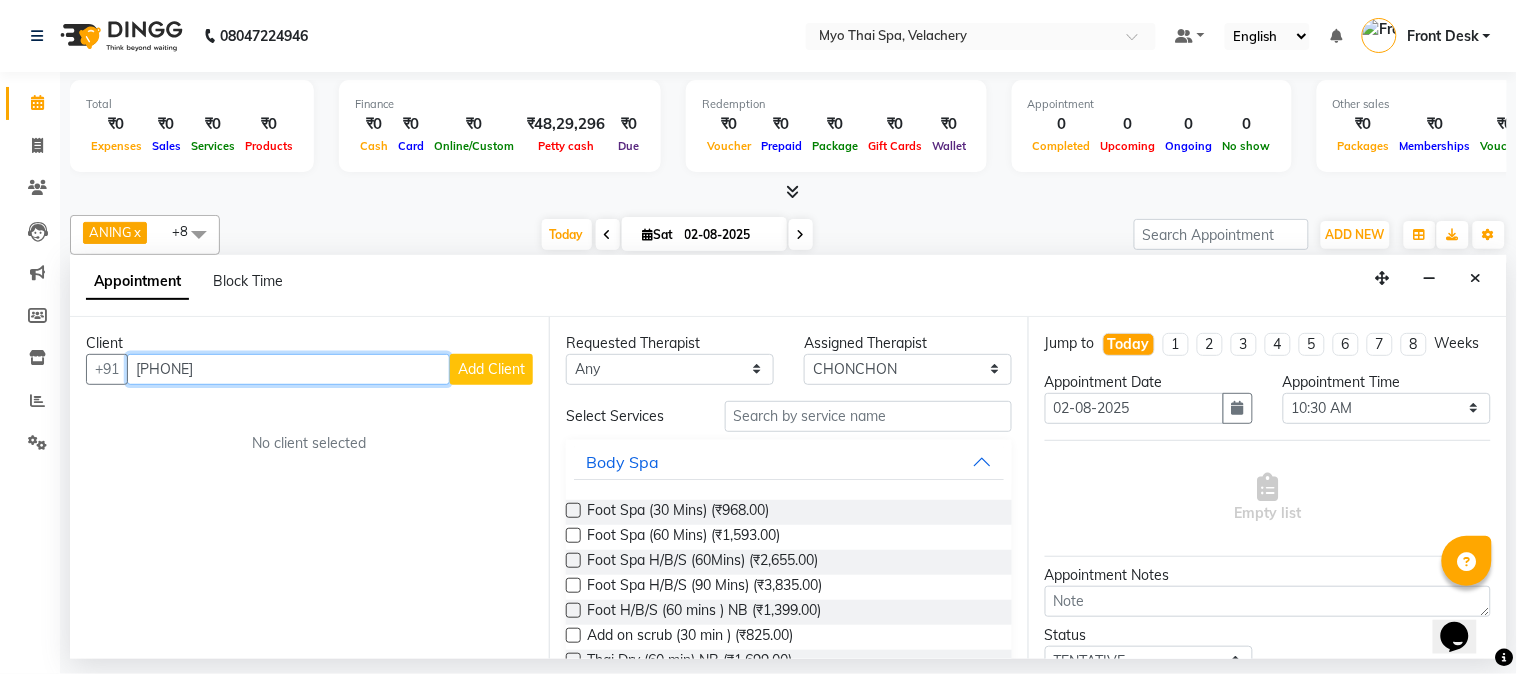 type on "[PHONE]" 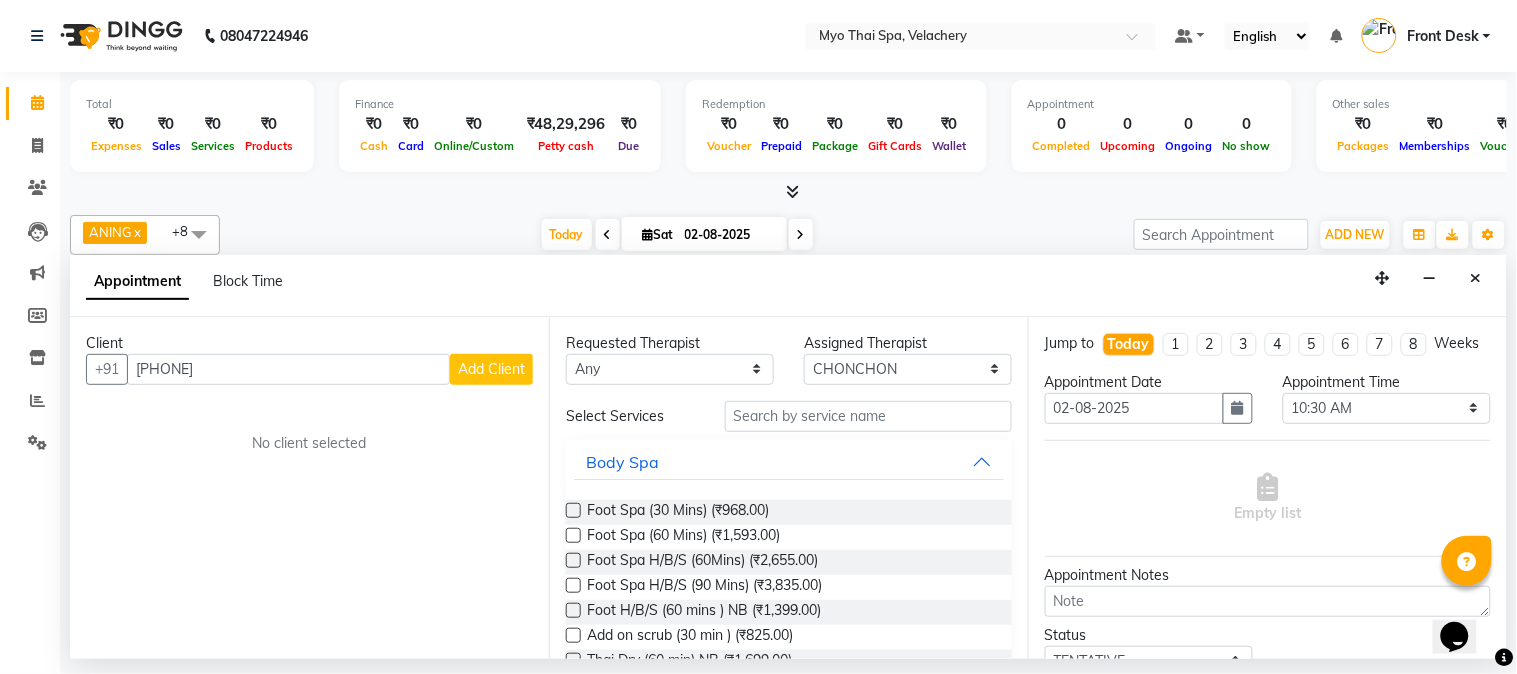 click on "Add Client" at bounding box center [491, 369] 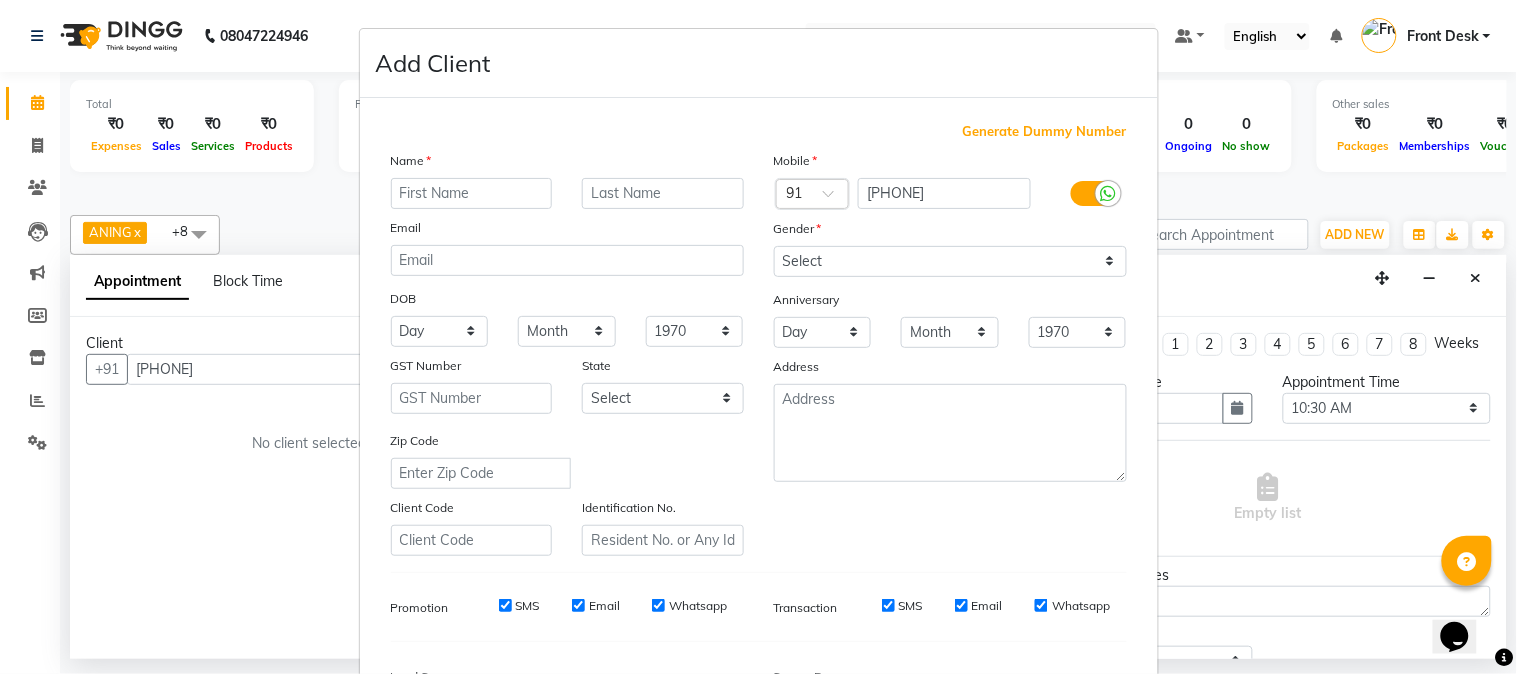 click at bounding box center (472, 193) 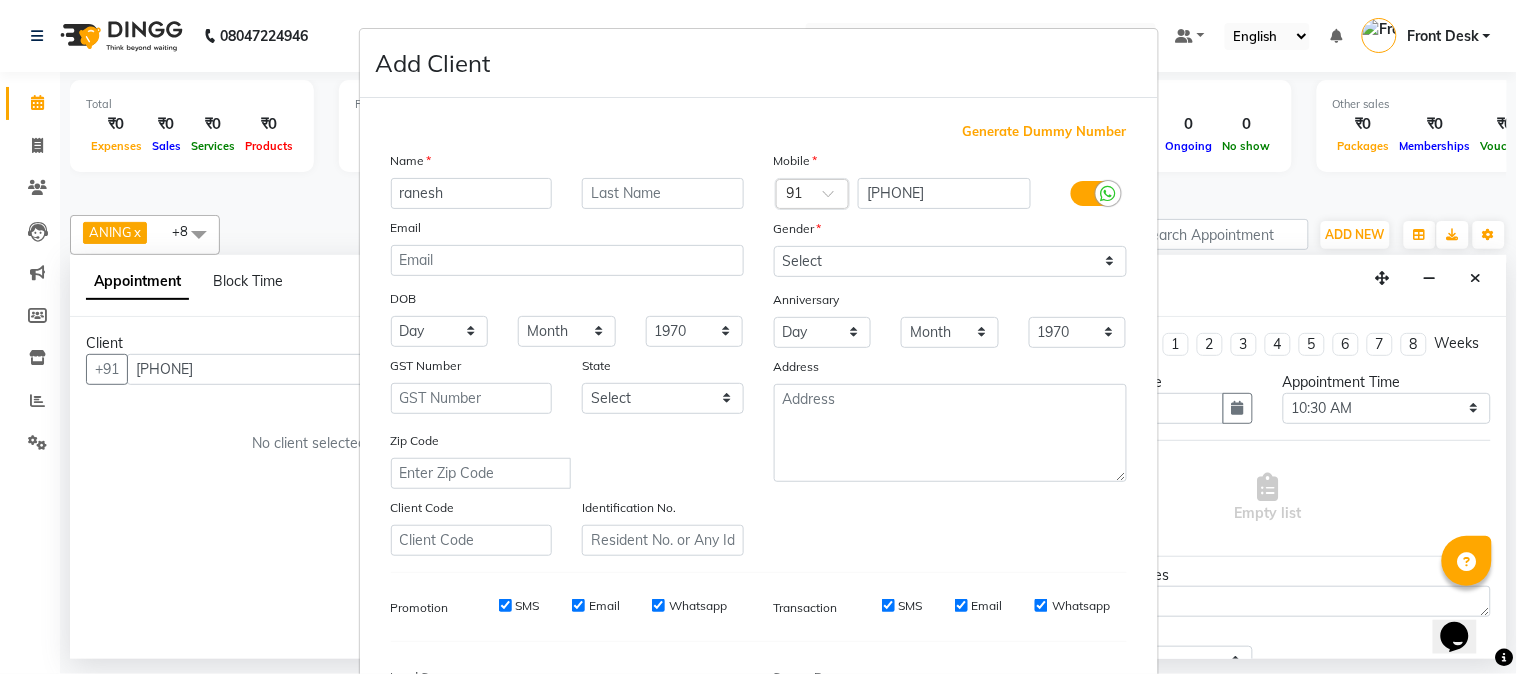 click on "ranesh" at bounding box center (472, 193) 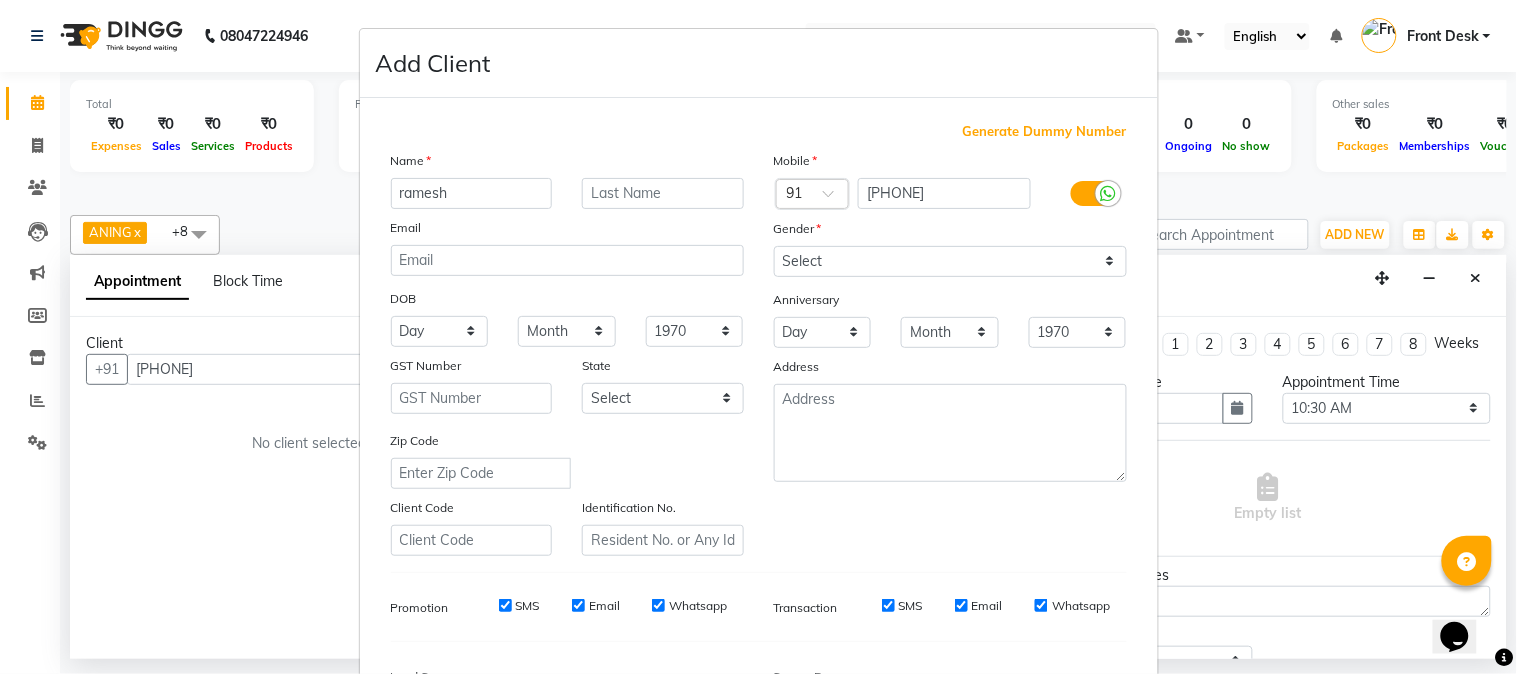 type on "ramesh" 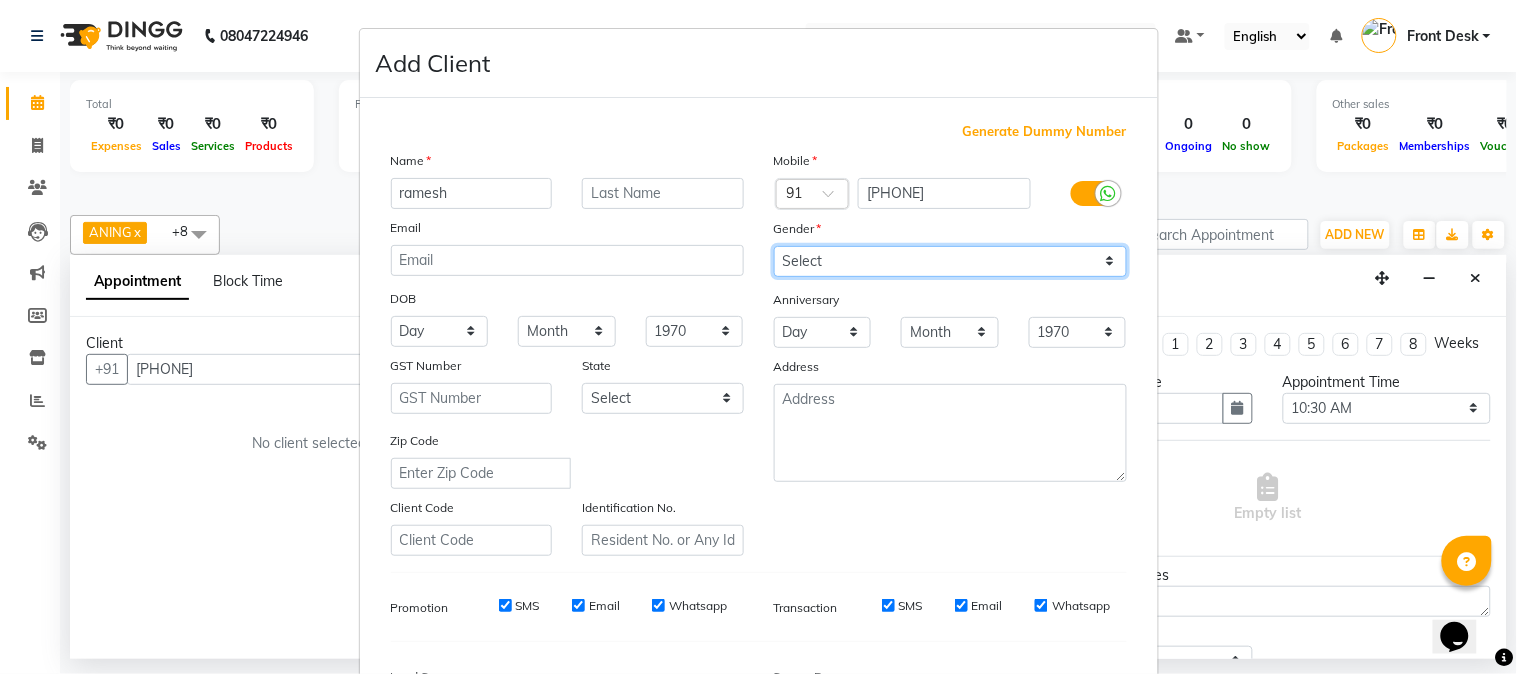 click on "Select Male Female Other Prefer Not To Say" at bounding box center [950, 261] 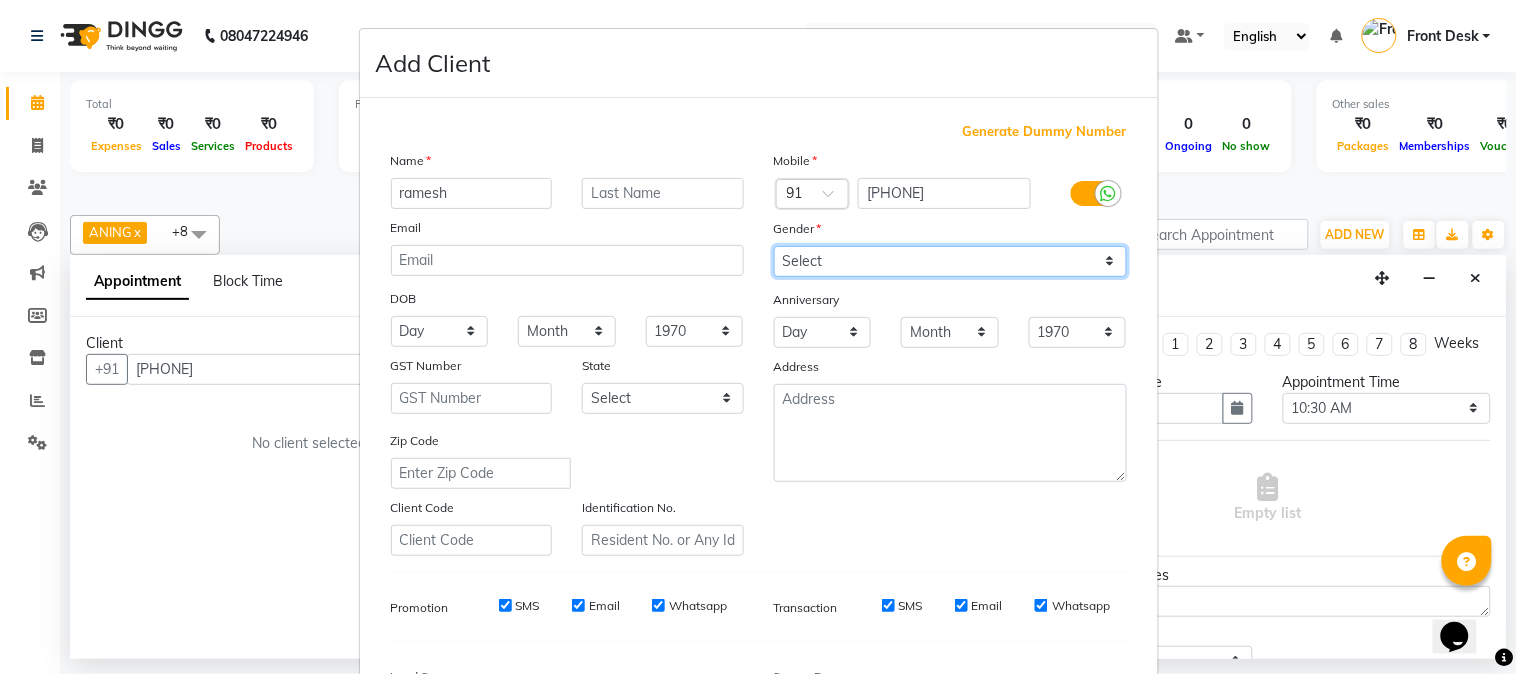 select on "male" 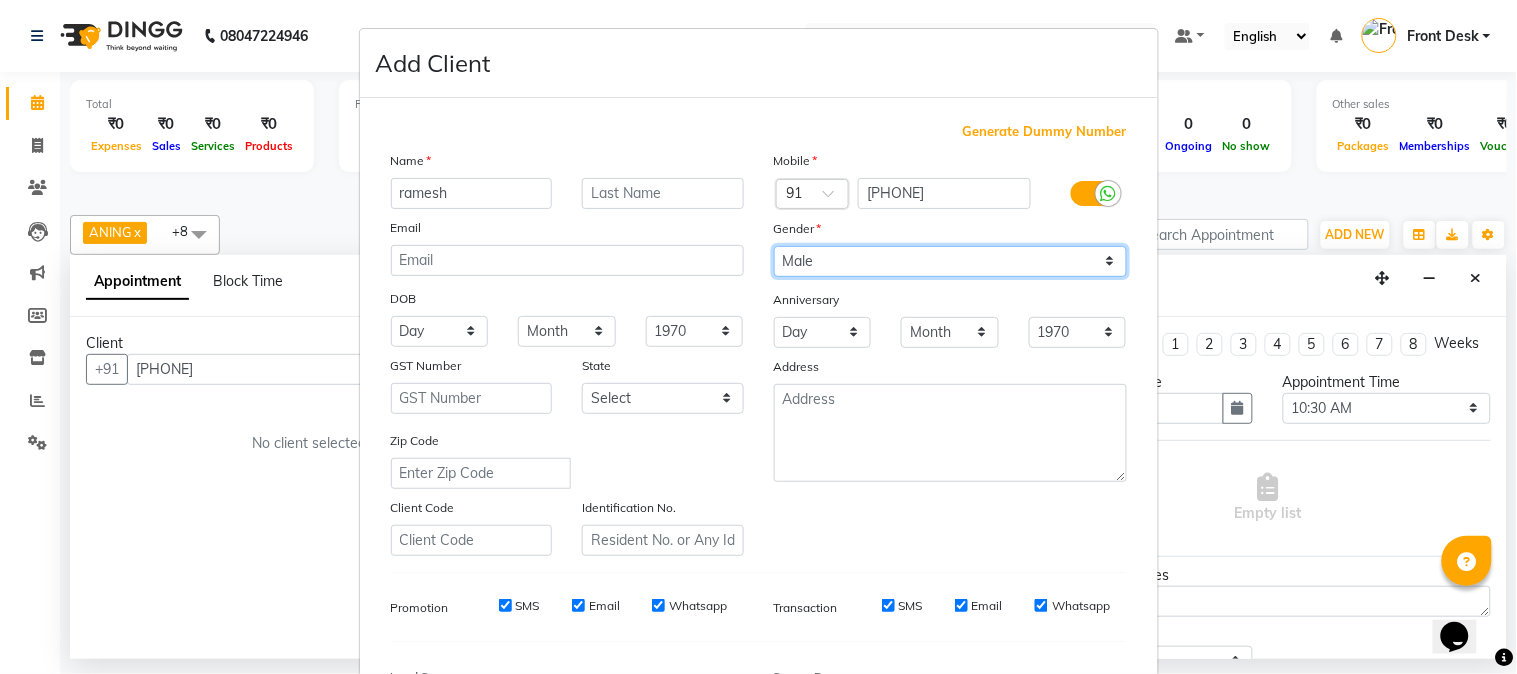 click on "Select Male Female Other Prefer Not To Say" at bounding box center [950, 261] 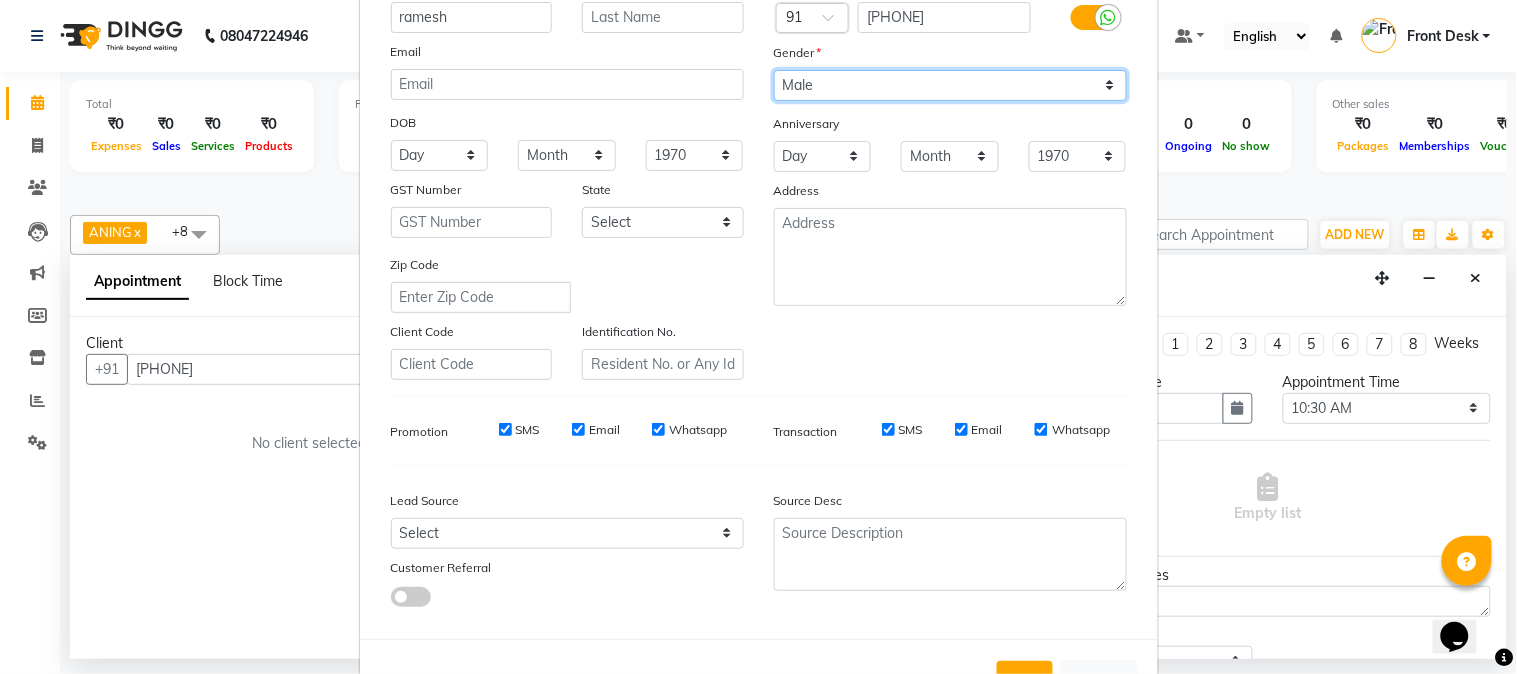 scroll, scrollTop: 222, scrollLeft: 0, axis: vertical 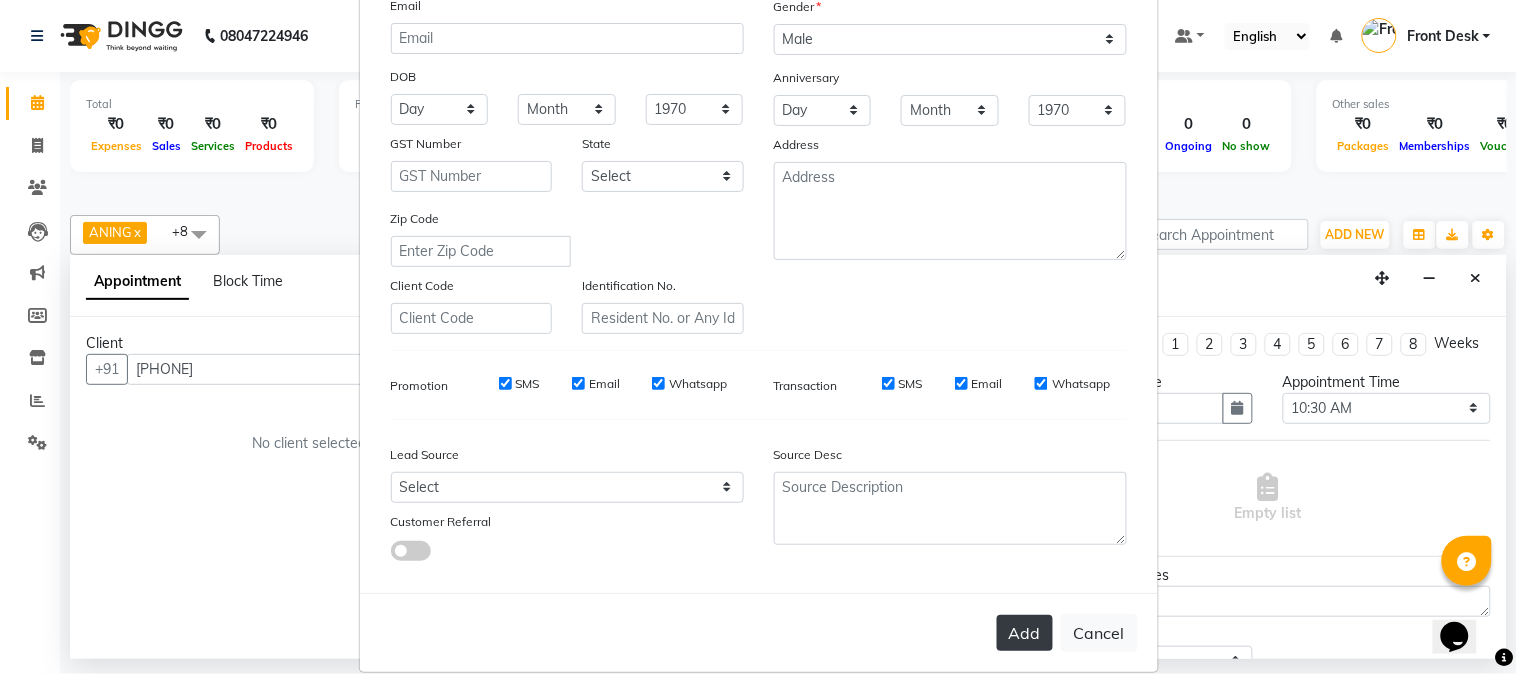 click on "Add" at bounding box center [1025, 633] 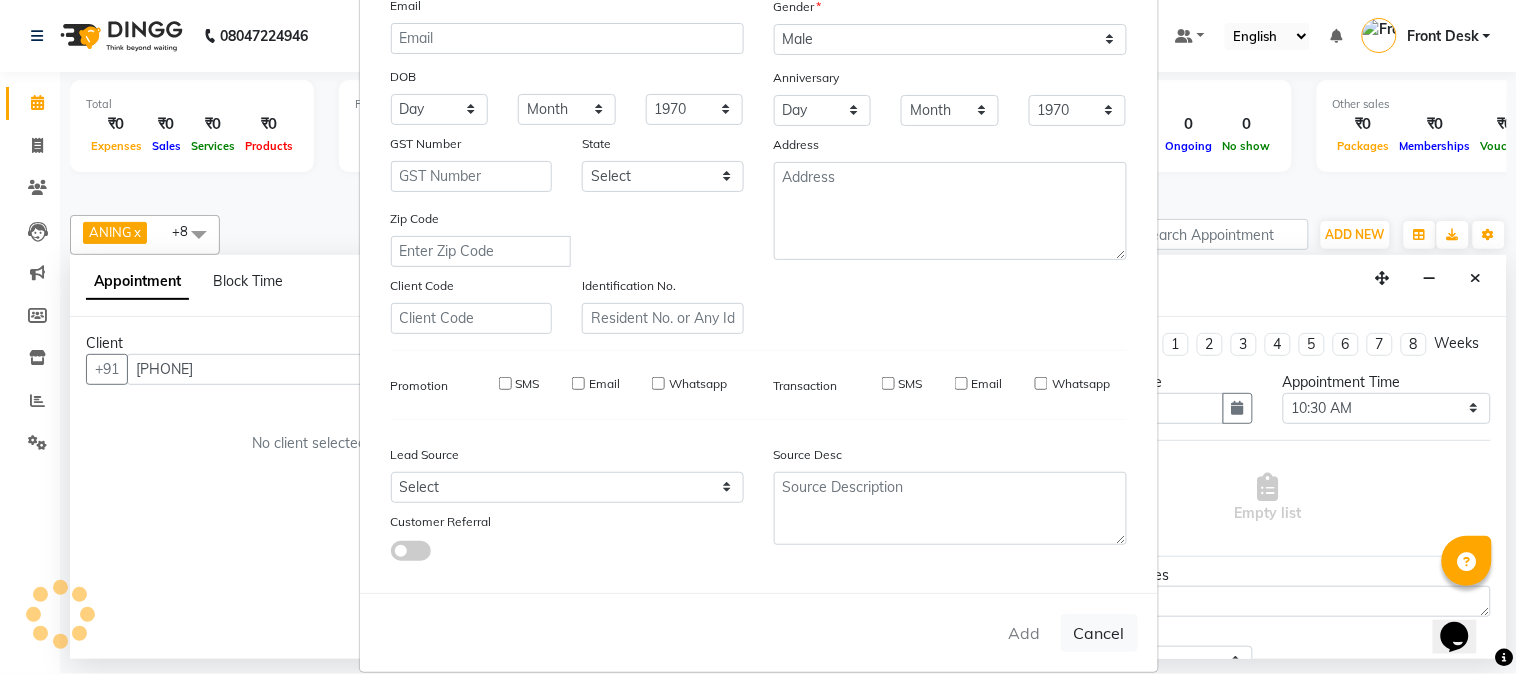 type 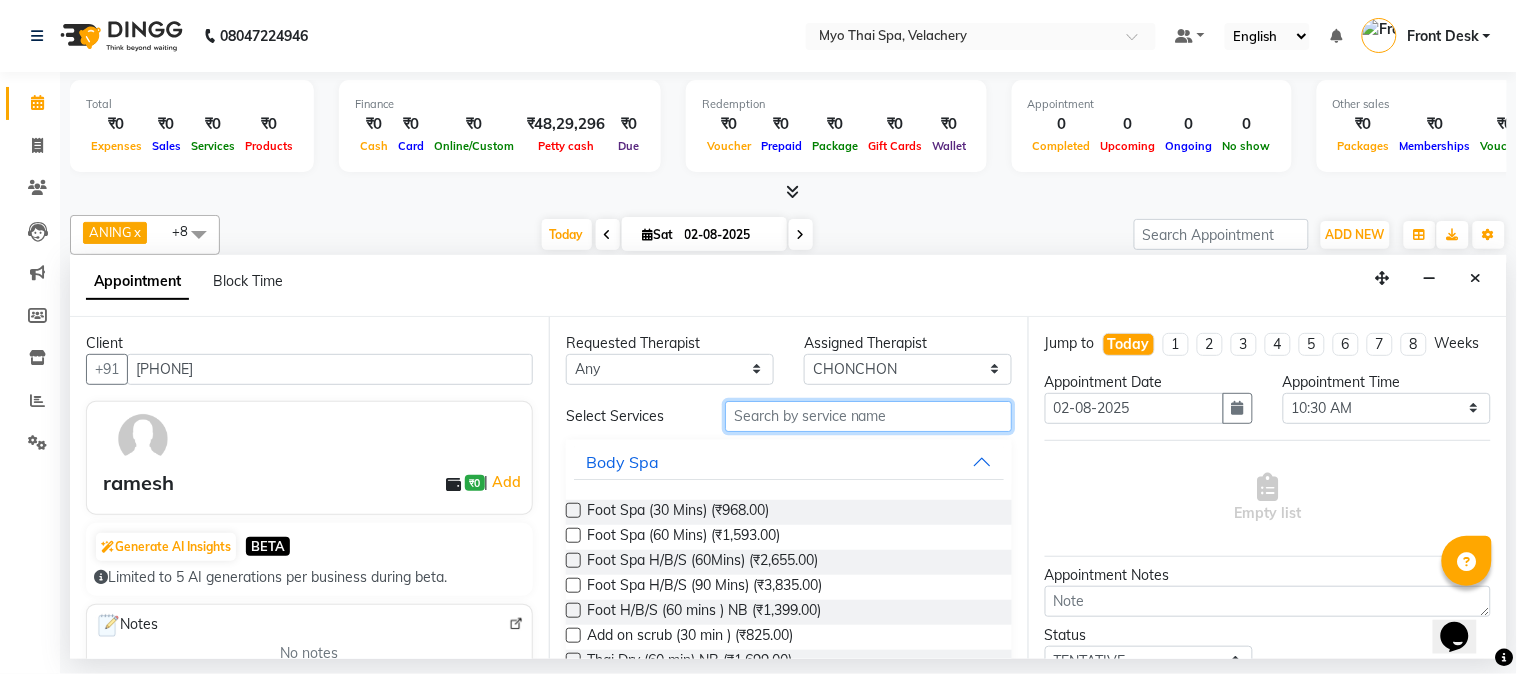 click at bounding box center [868, 416] 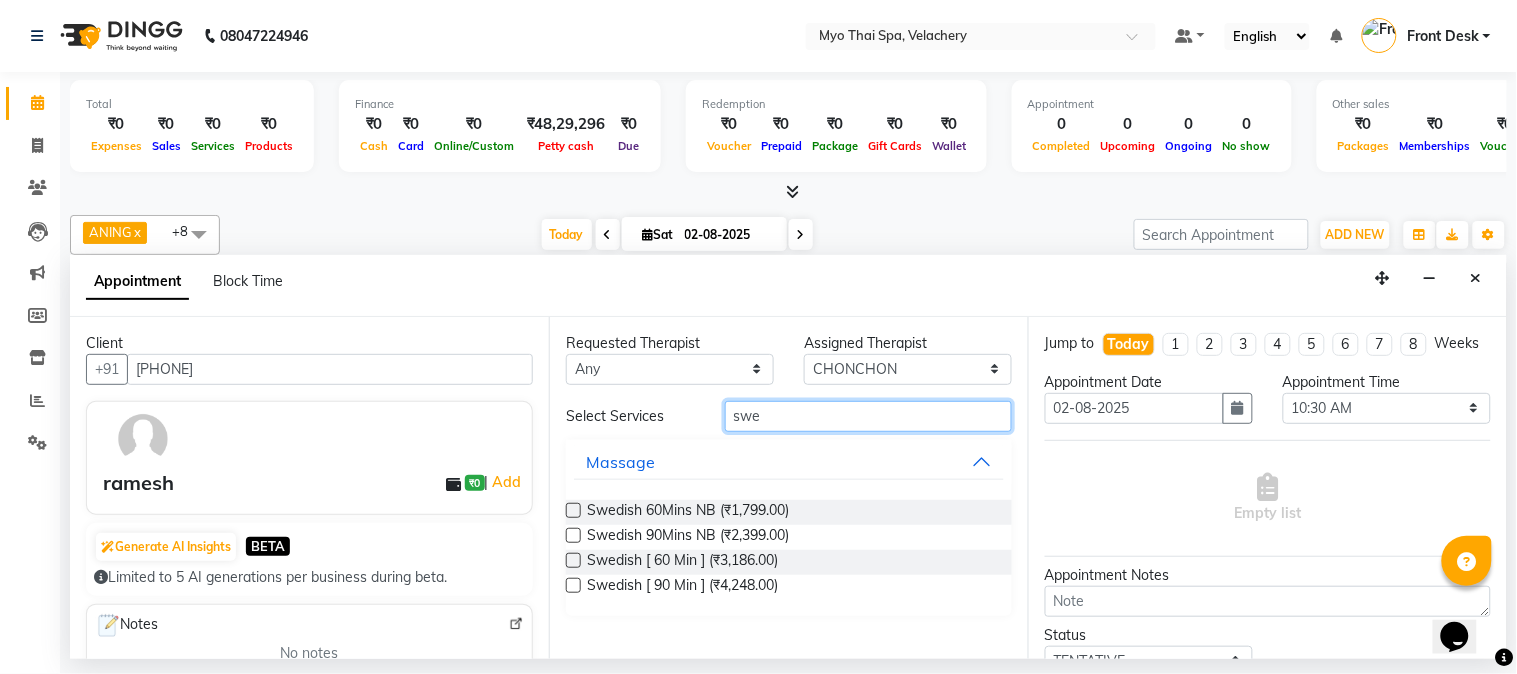 type on "swe" 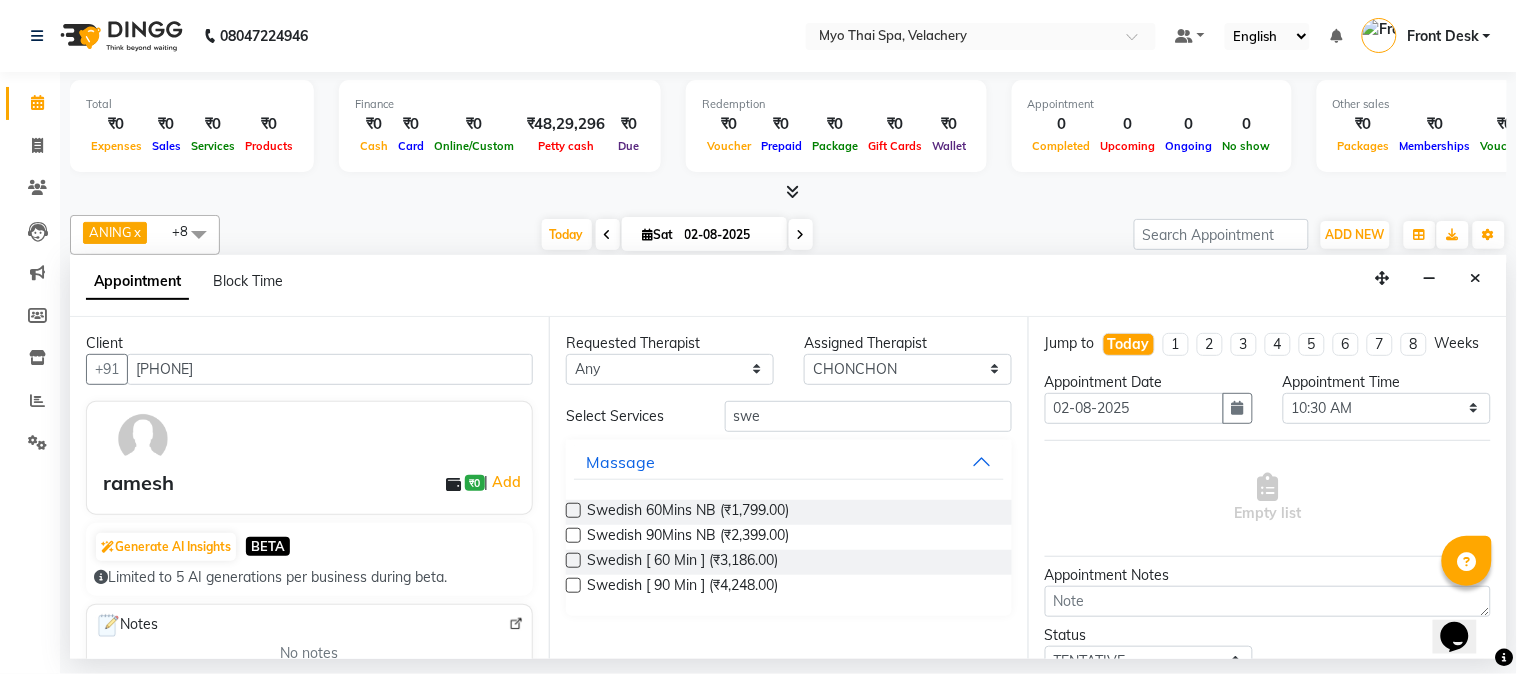 click at bounding box center (573, 535) 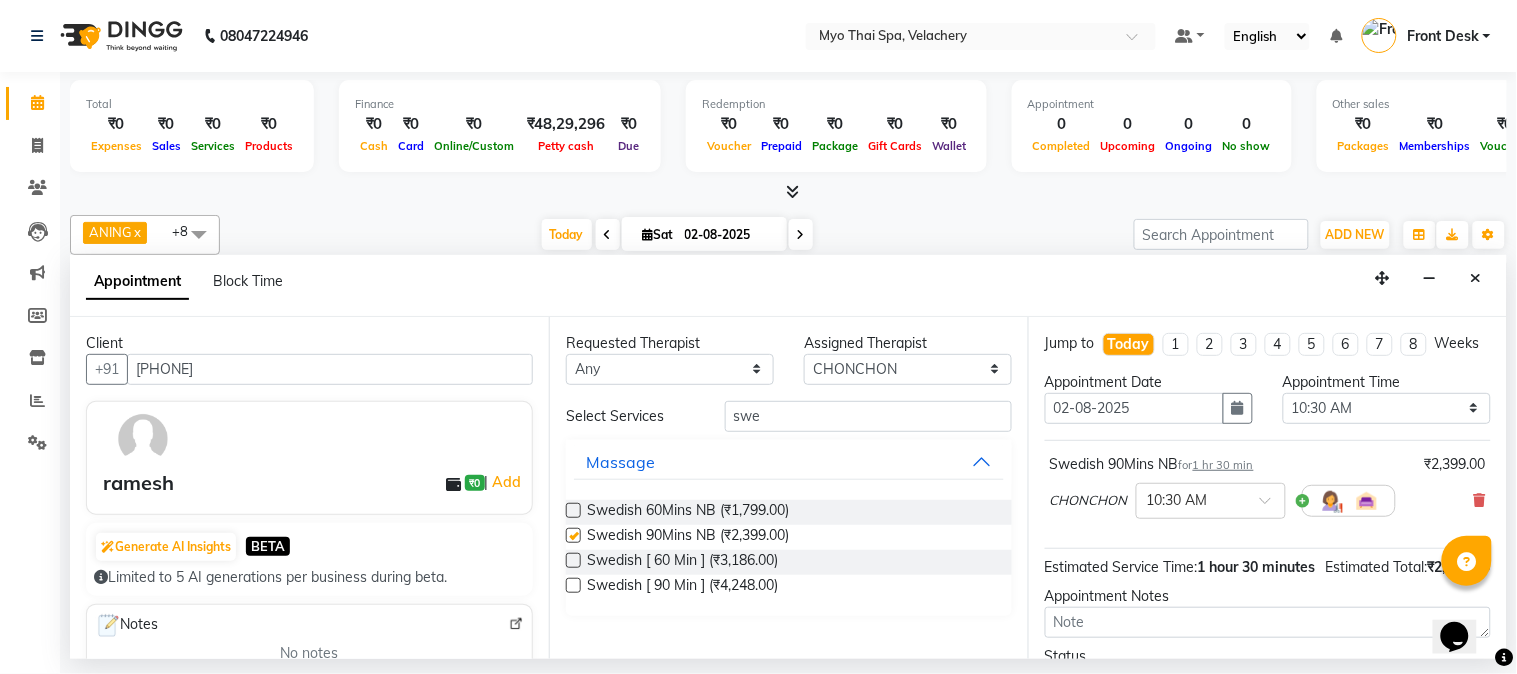checkbox on "false" 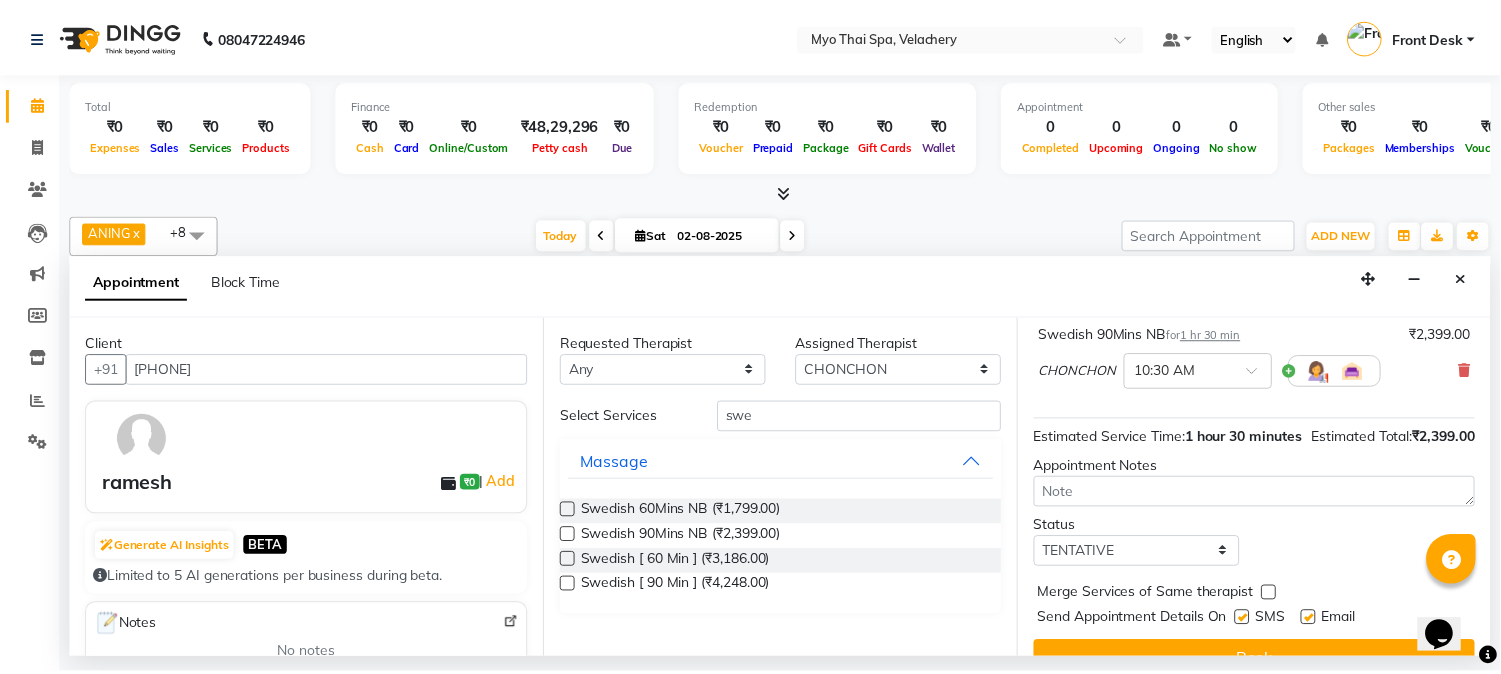 scroll, scrollTop: 204, scrollLeft: 0, axis: vertical 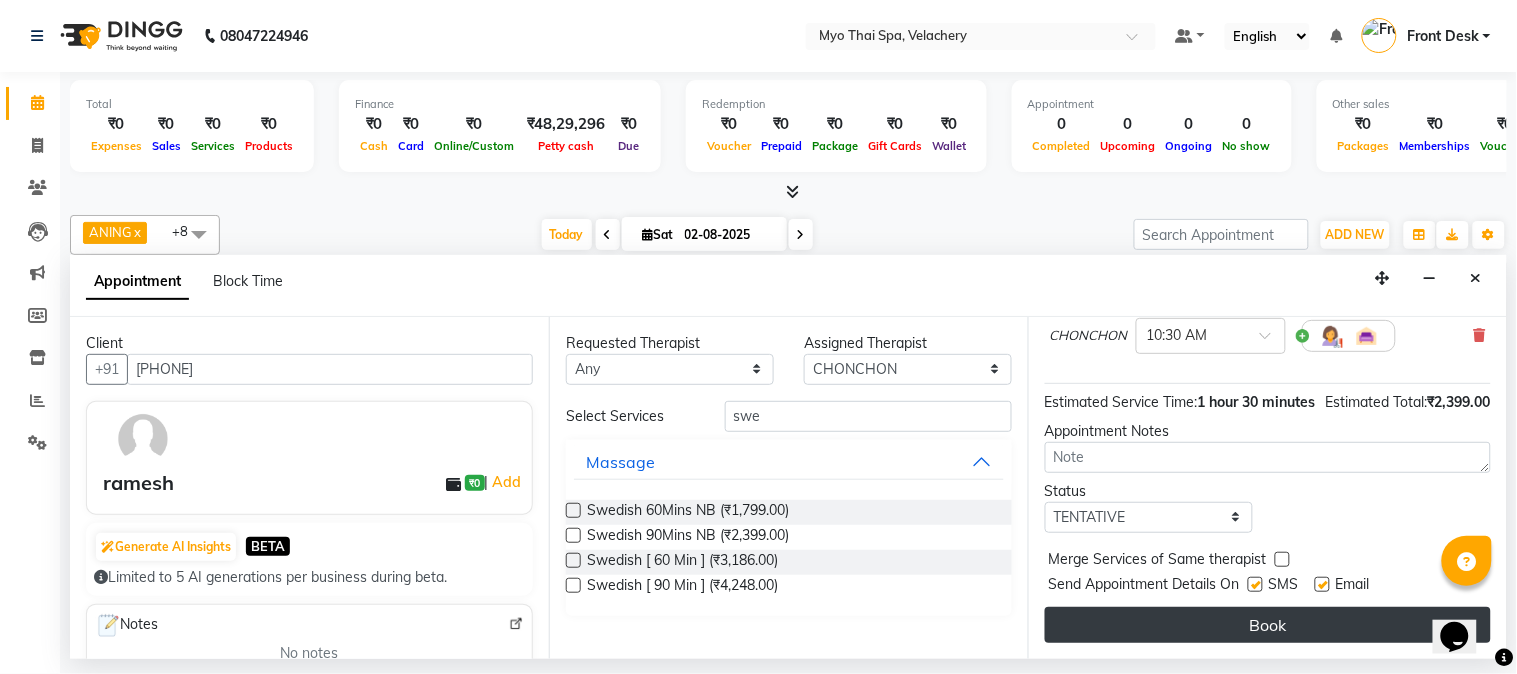 click on "Book" at bounding box center [1268, 625] 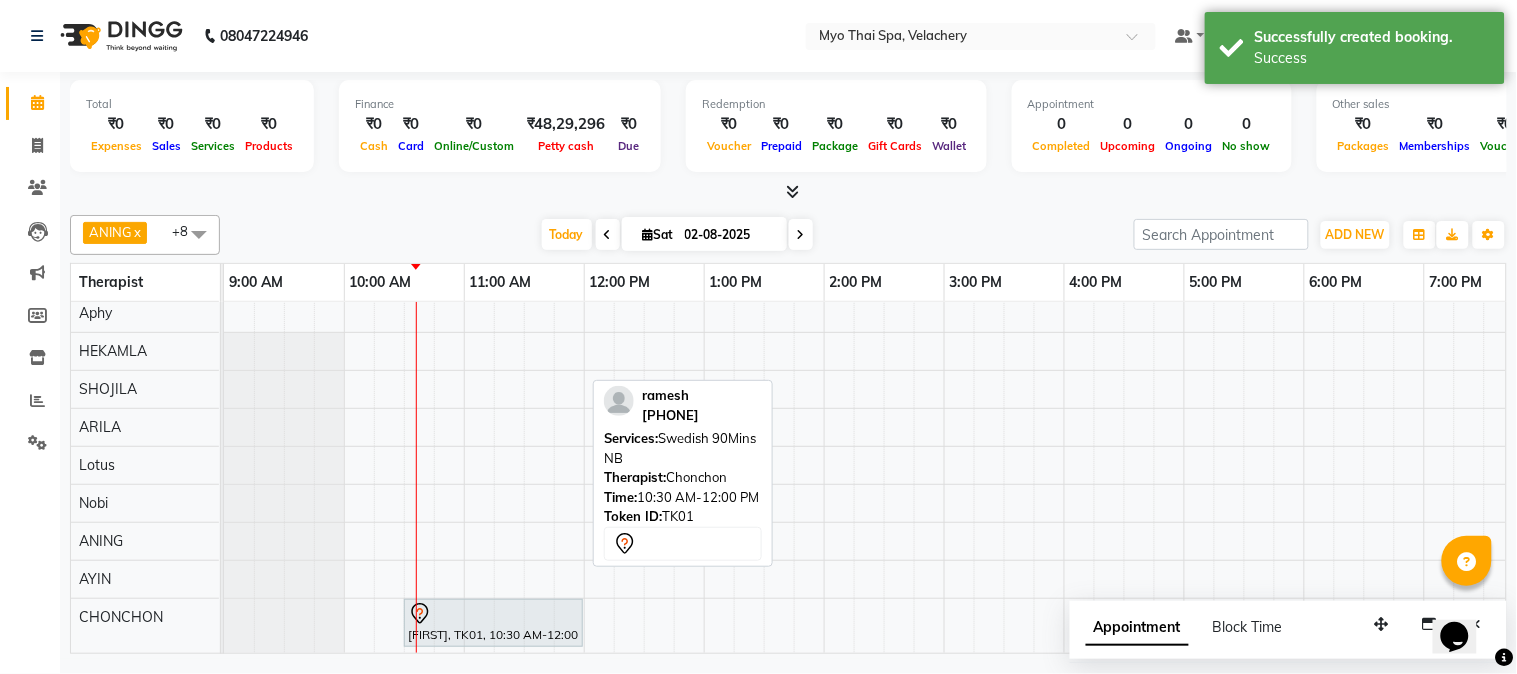 click at bounding box center (493, 614) 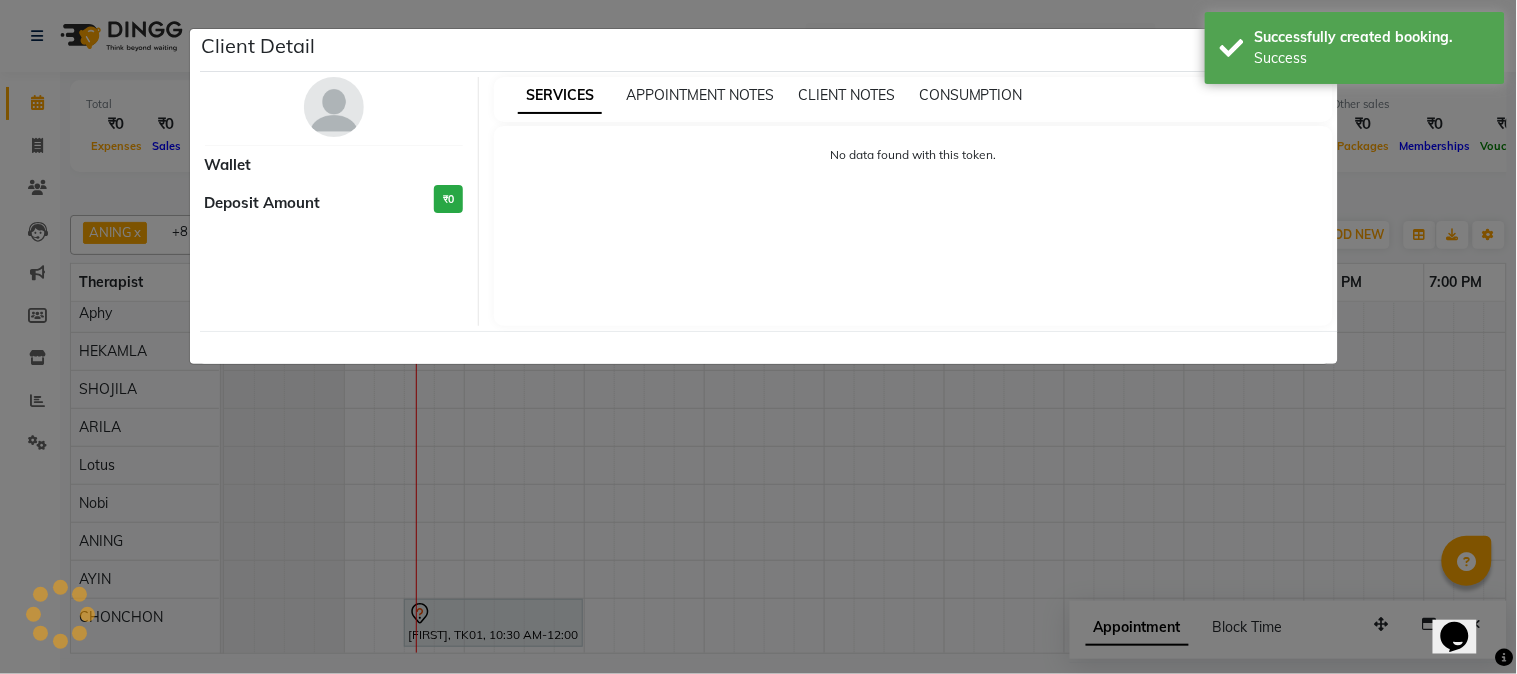 select on "7" 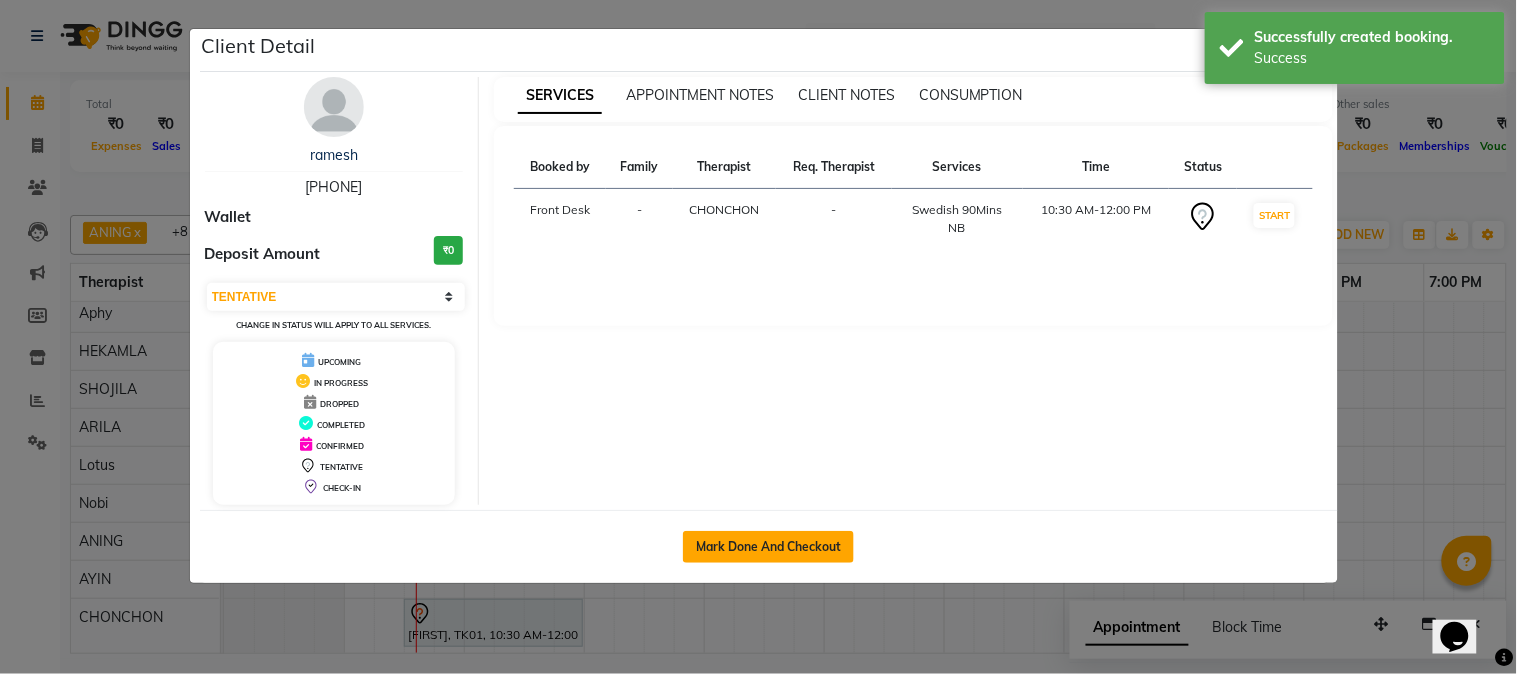 click on "Mark Done And Checkout" 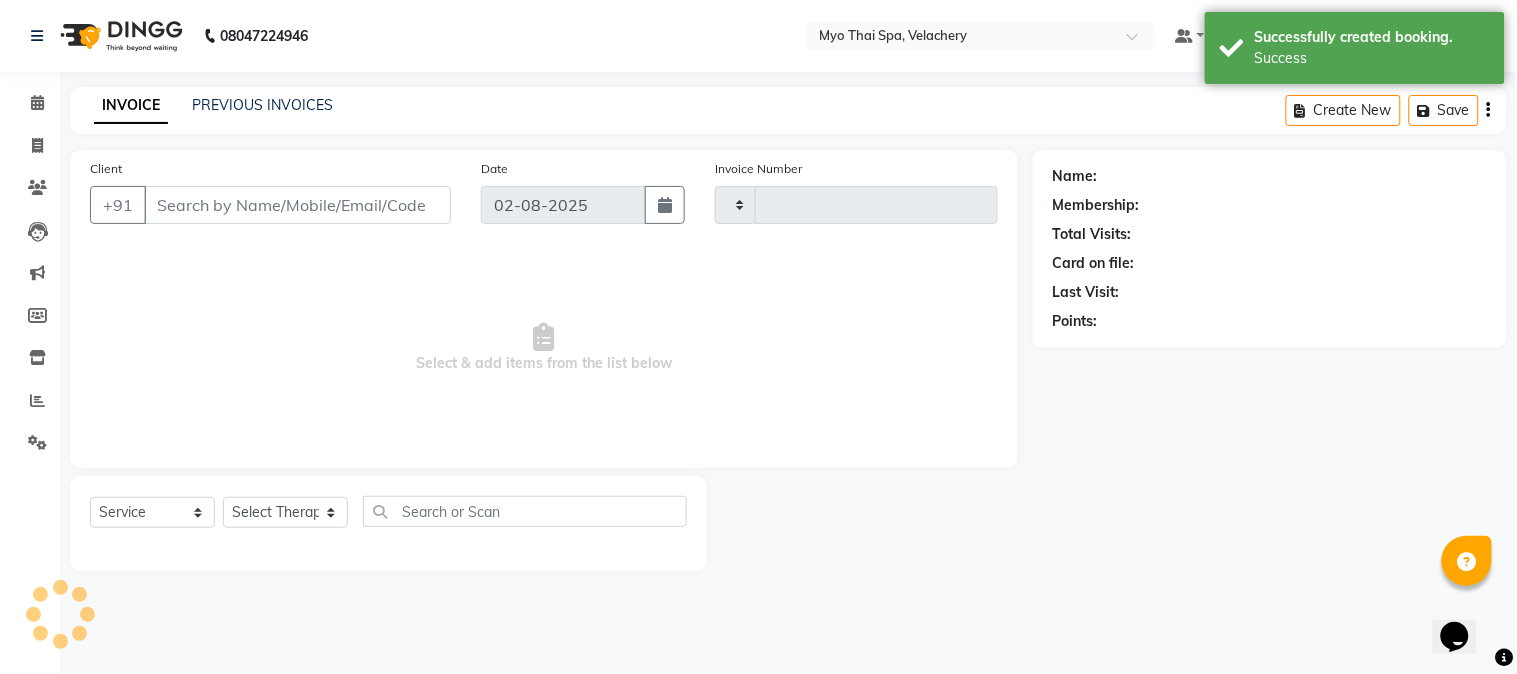 type on "1270" 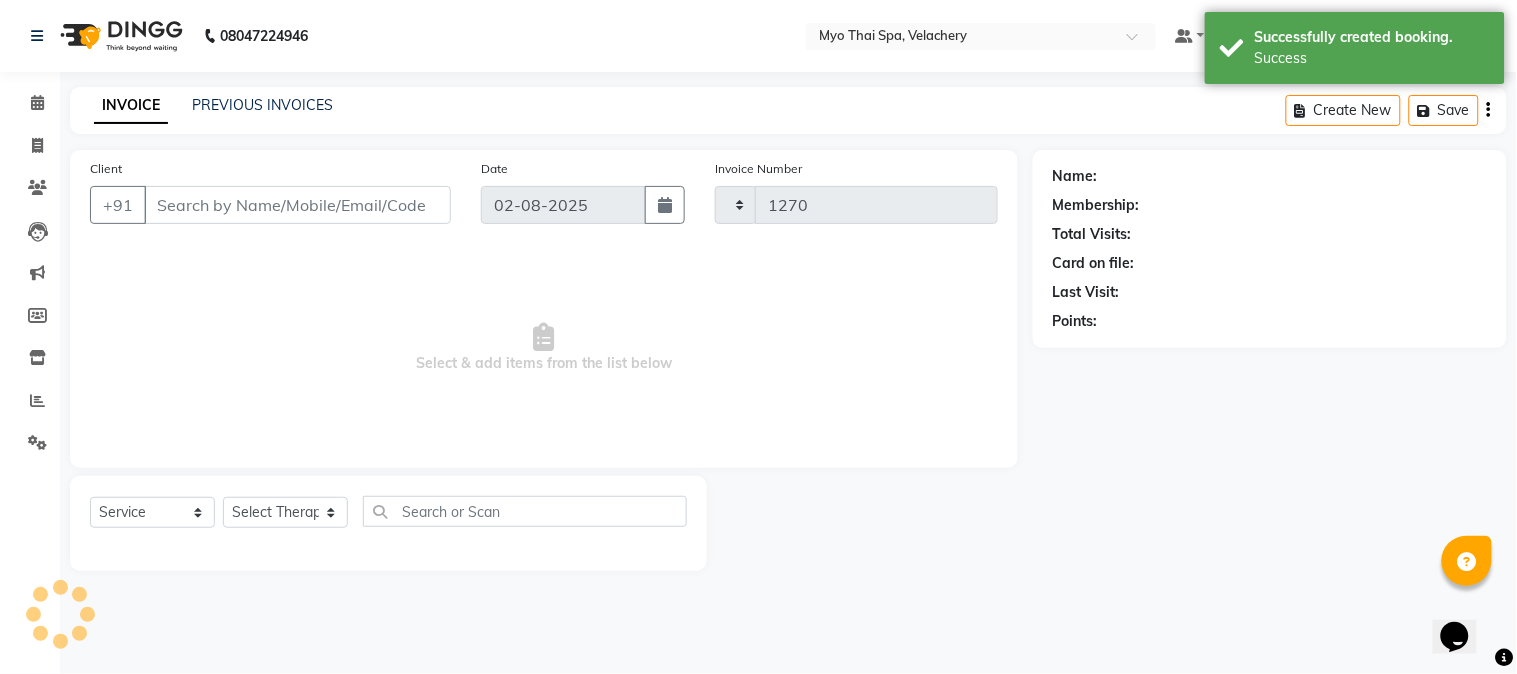 select on "5554" 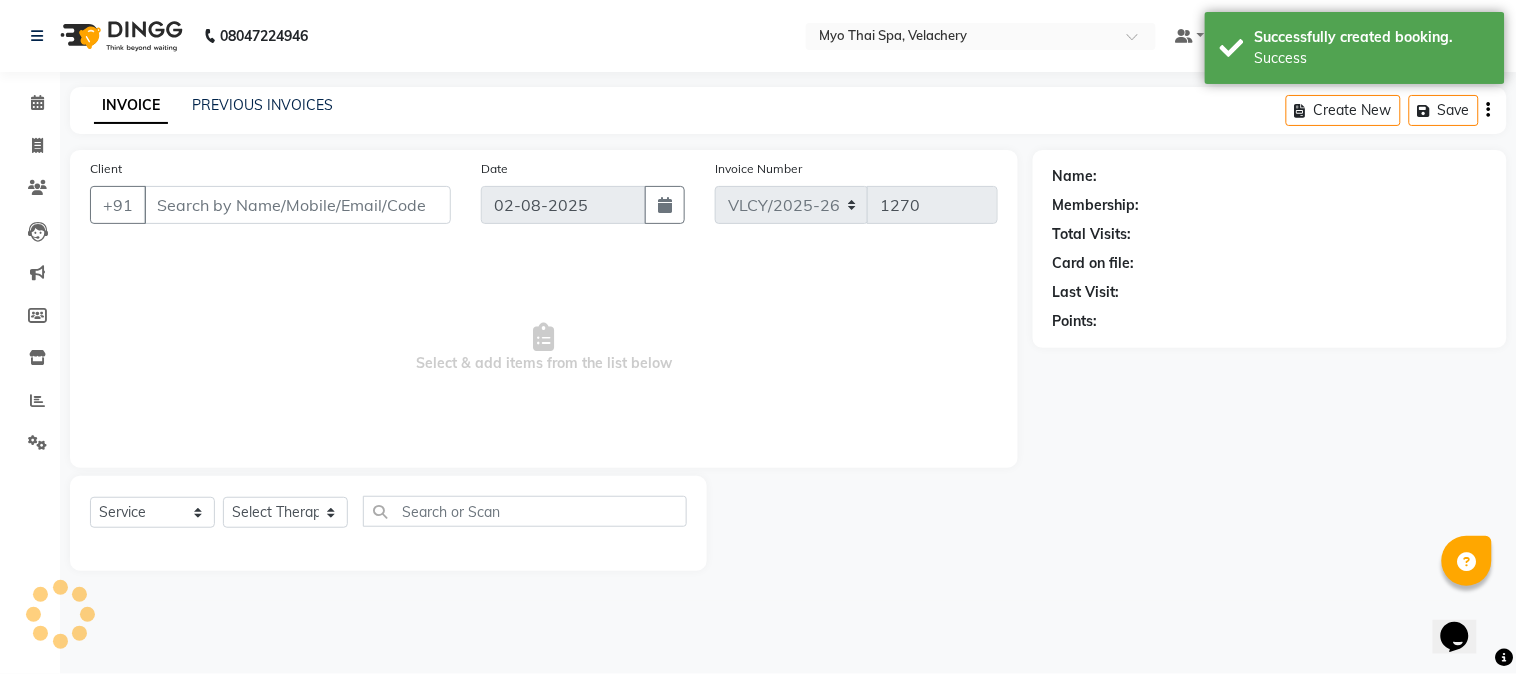 type on "[PHONE]" 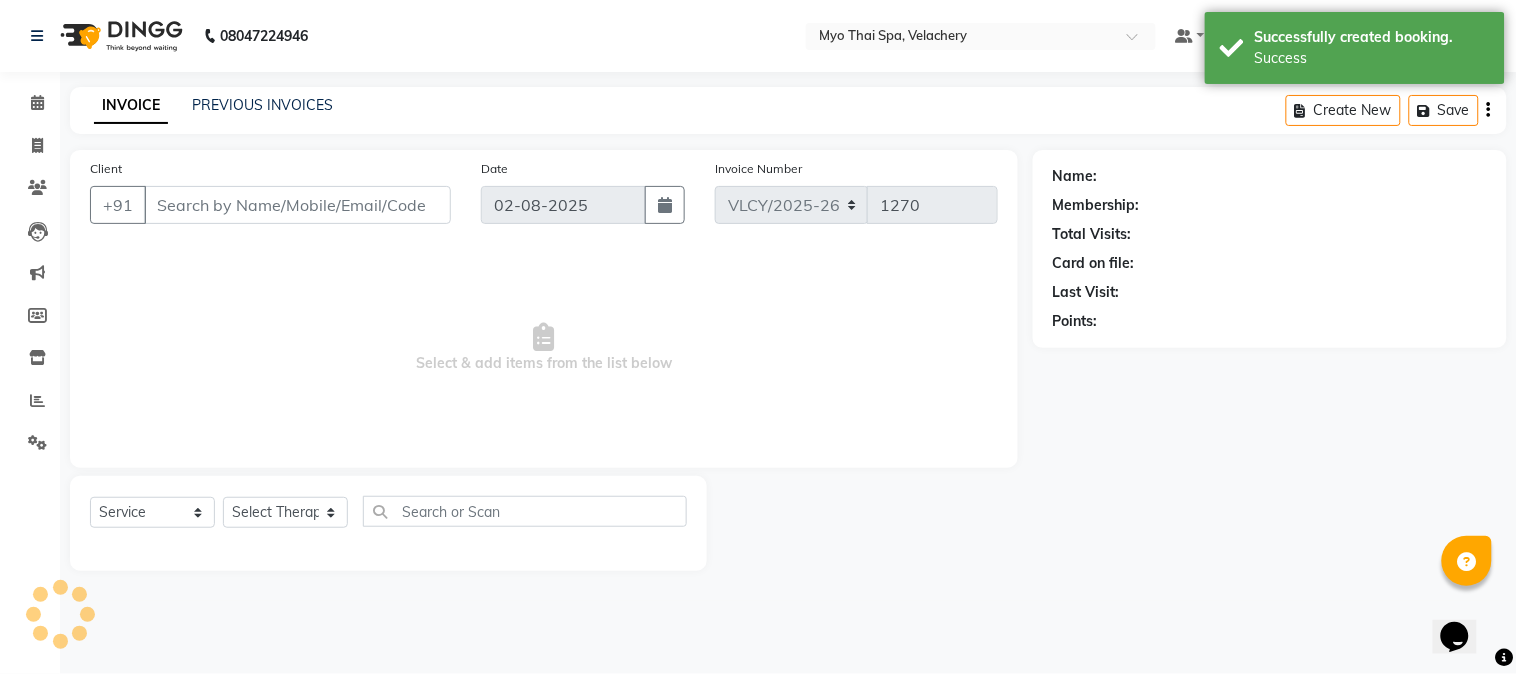 select on "84845" 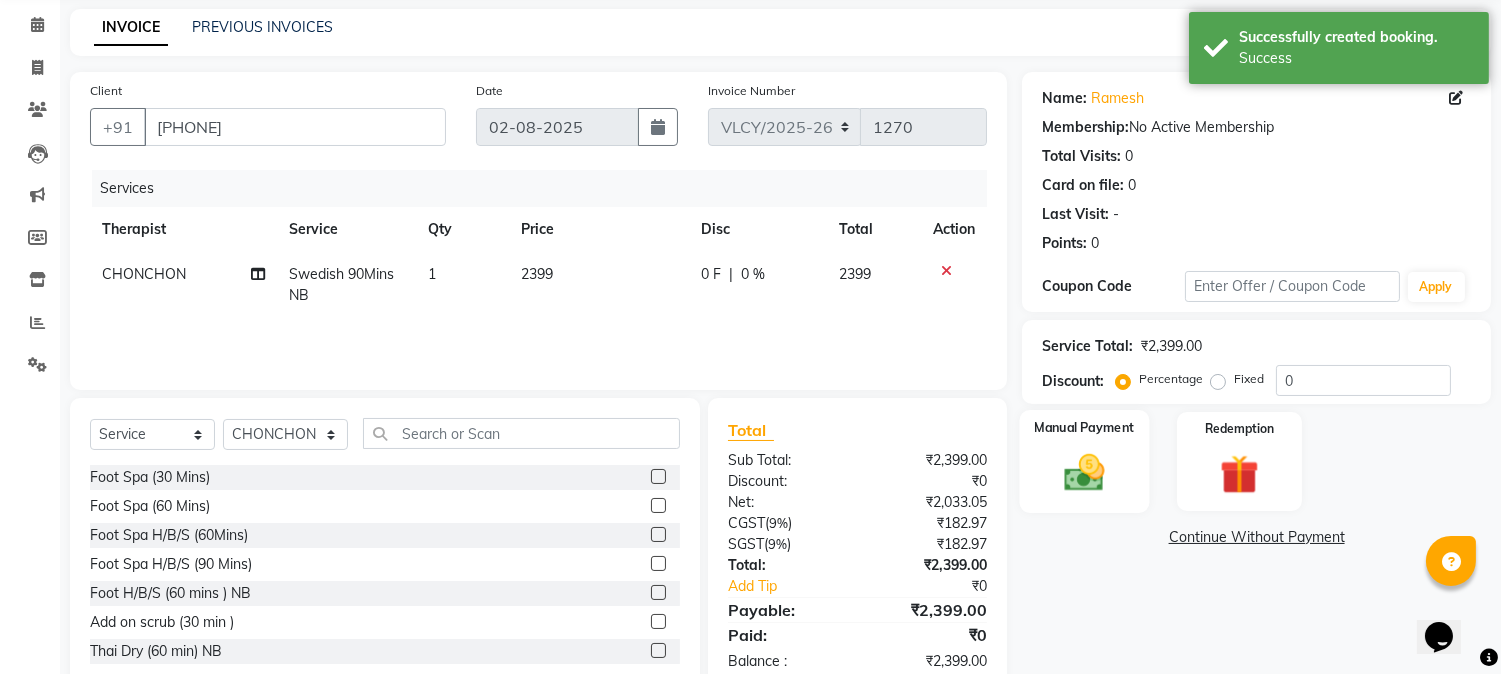 scroll, scrollTop: 126, scrollLeft: 0, axis: vertical 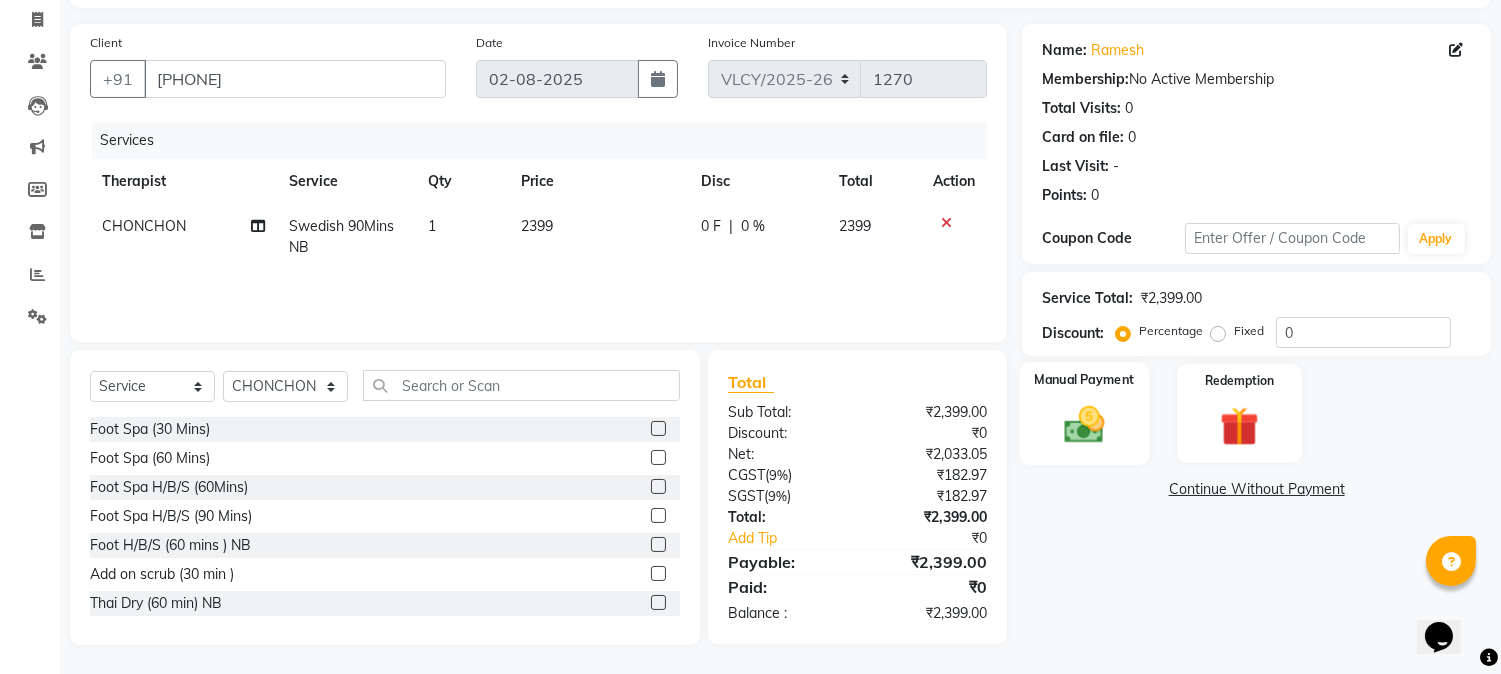 click on "Manual Payment" 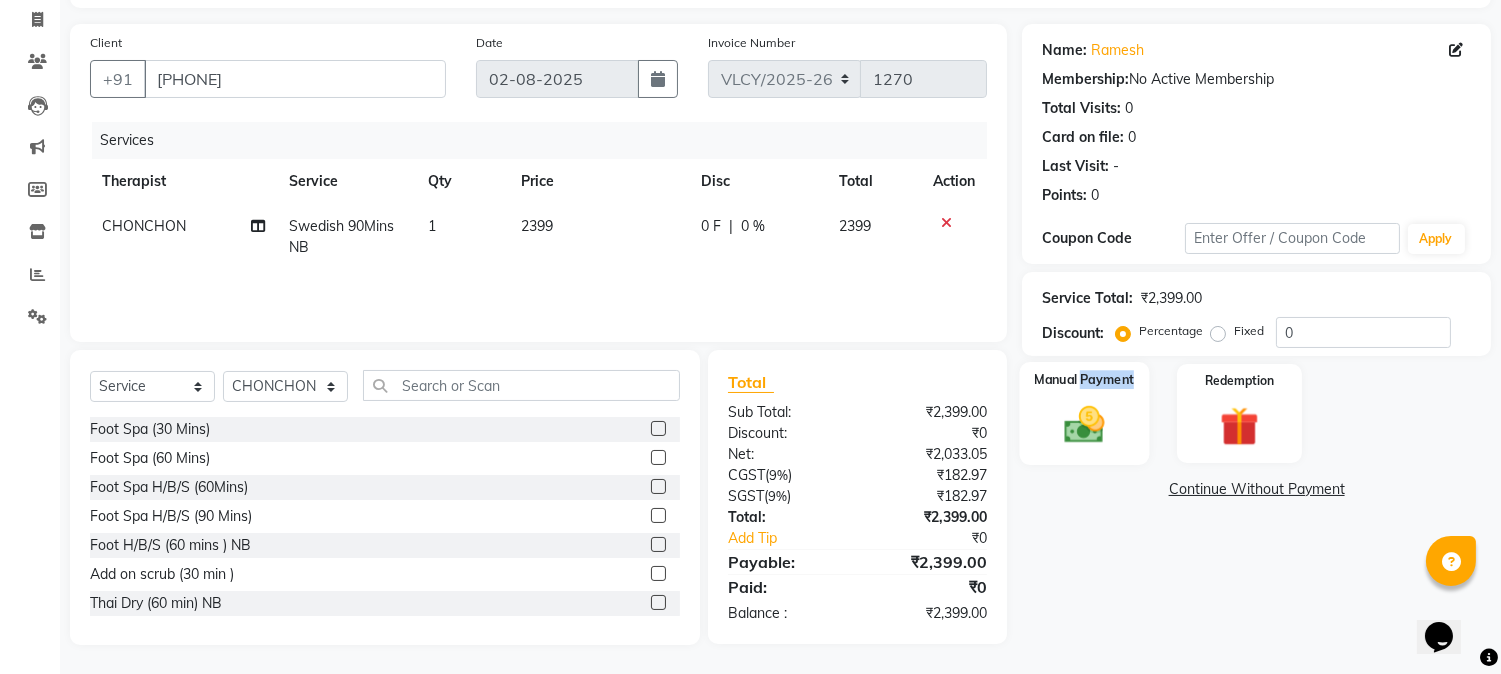 click on "Manual Payment" 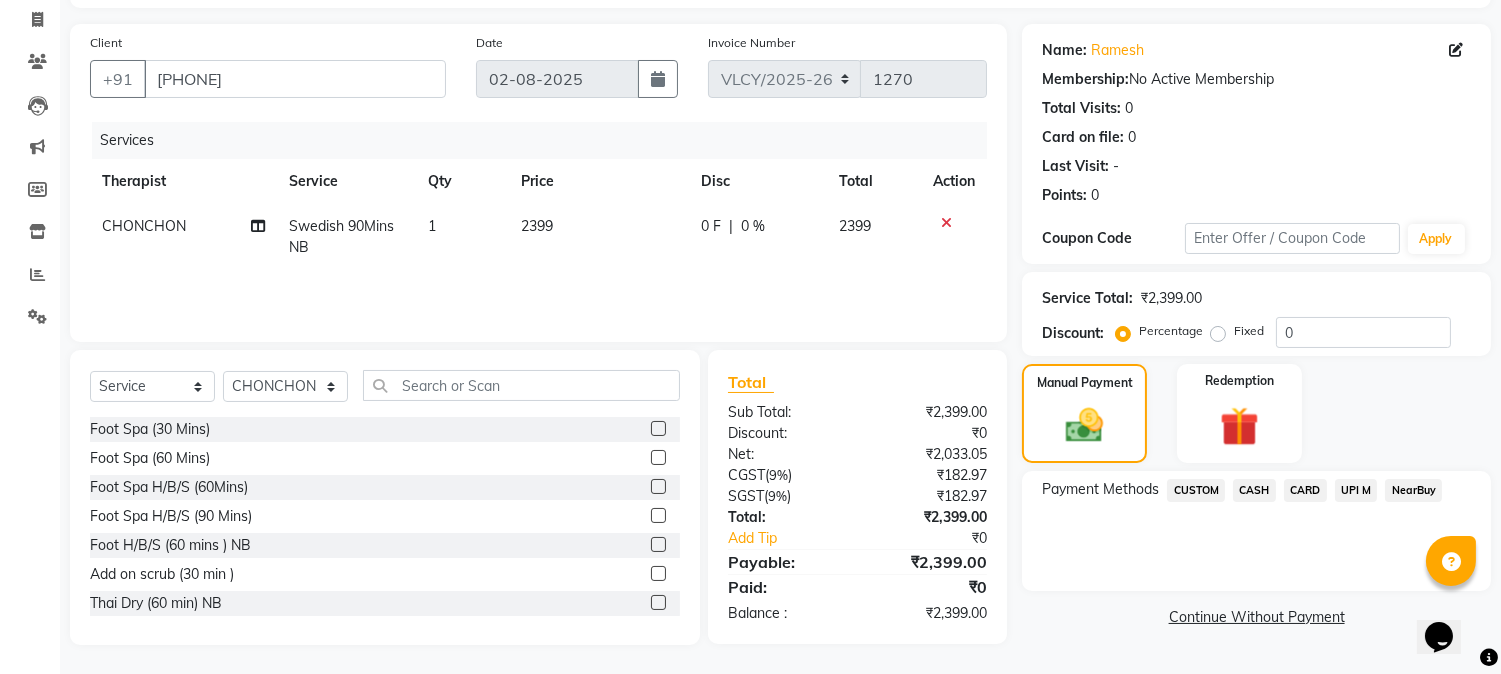 click on "NearBuy" 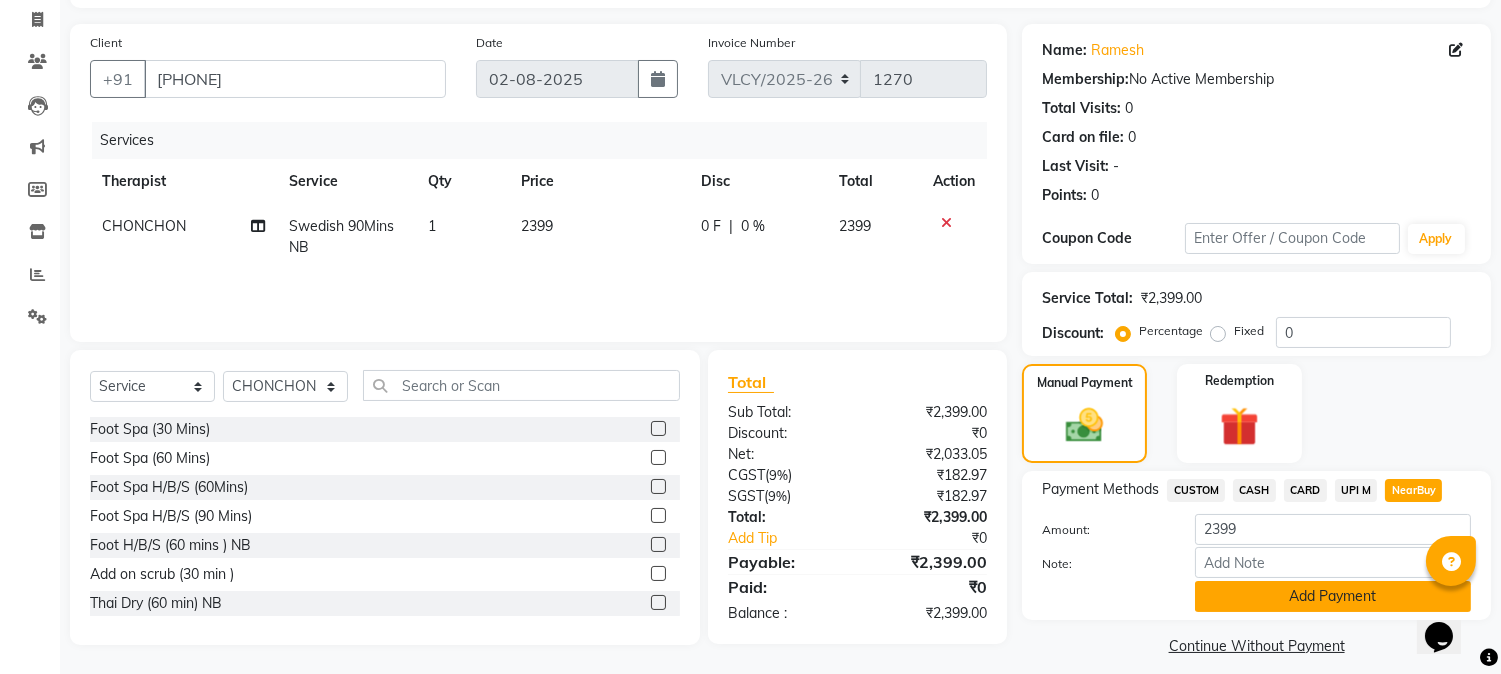 click on "Add Payment" 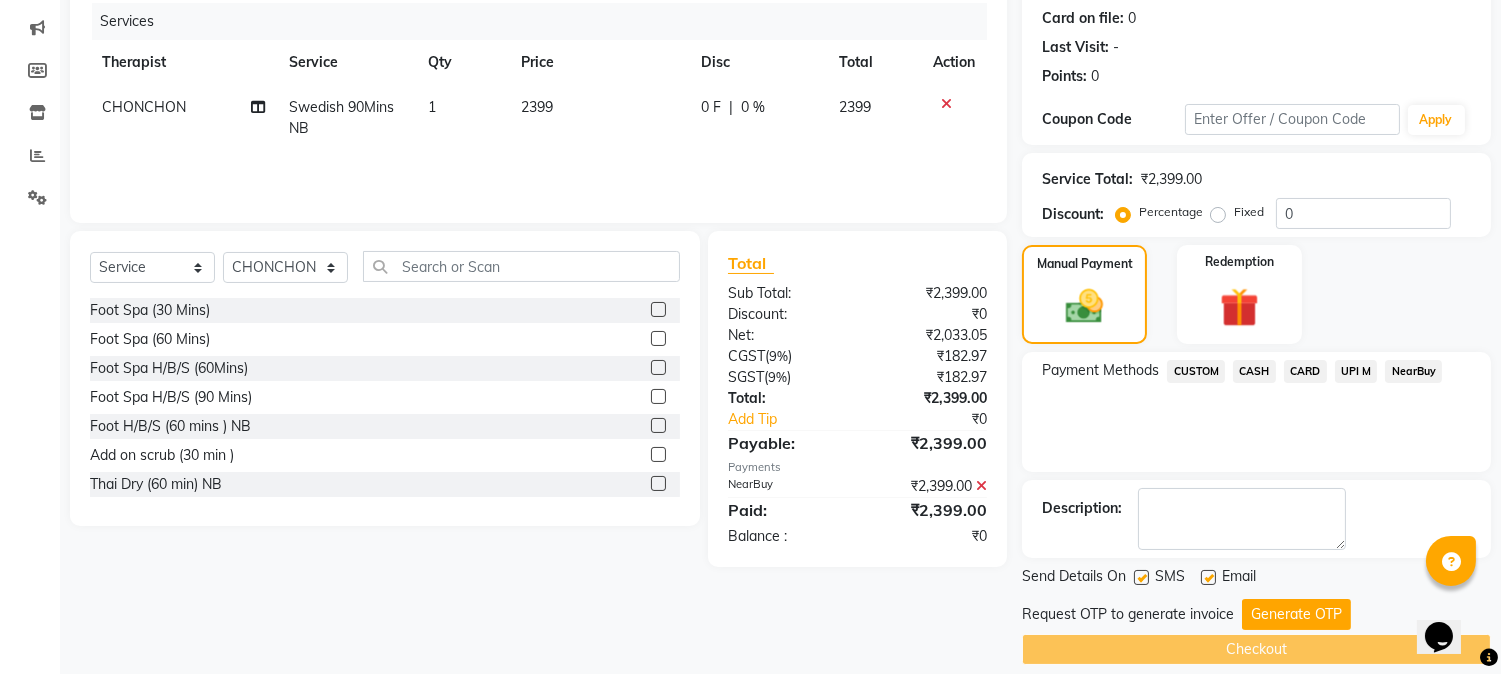 scroll, scrollTop: 265, scrollLeft: 0, axis: vertical 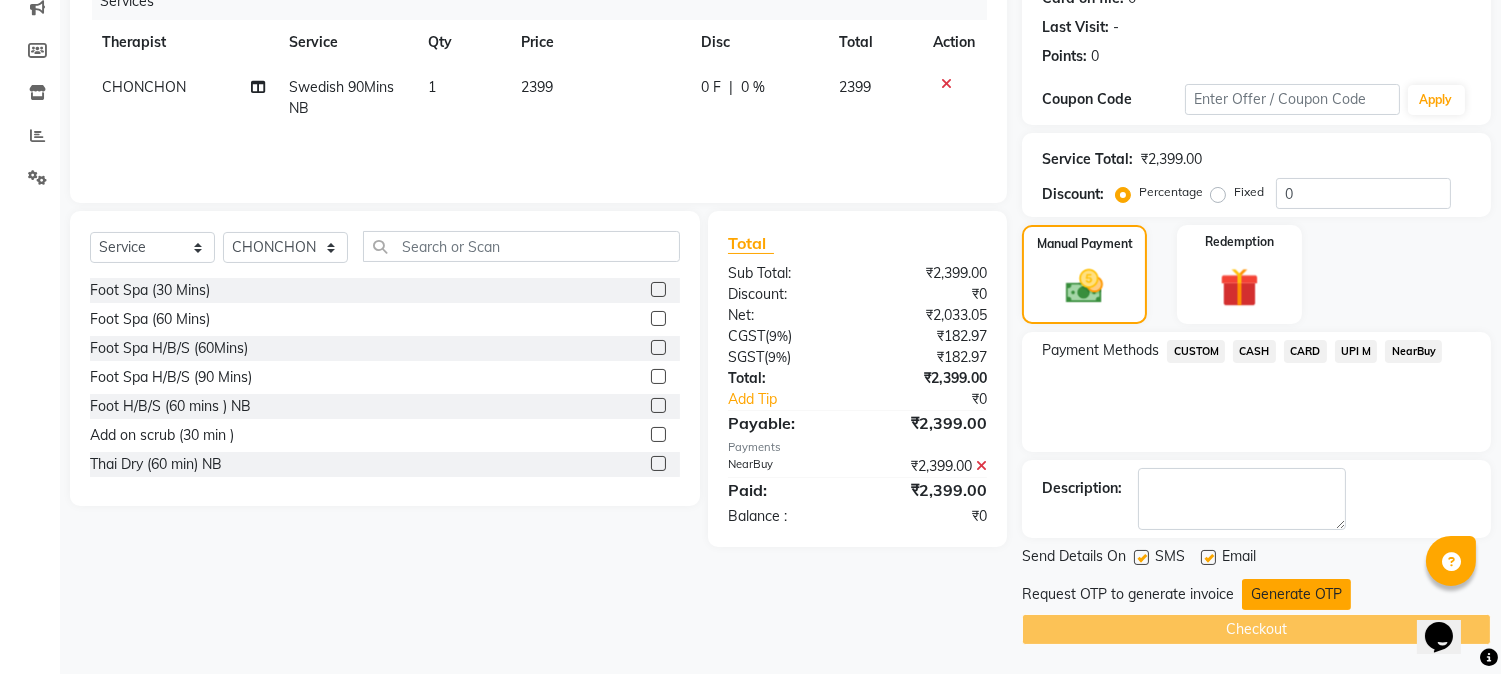 click on "Generate OTP" 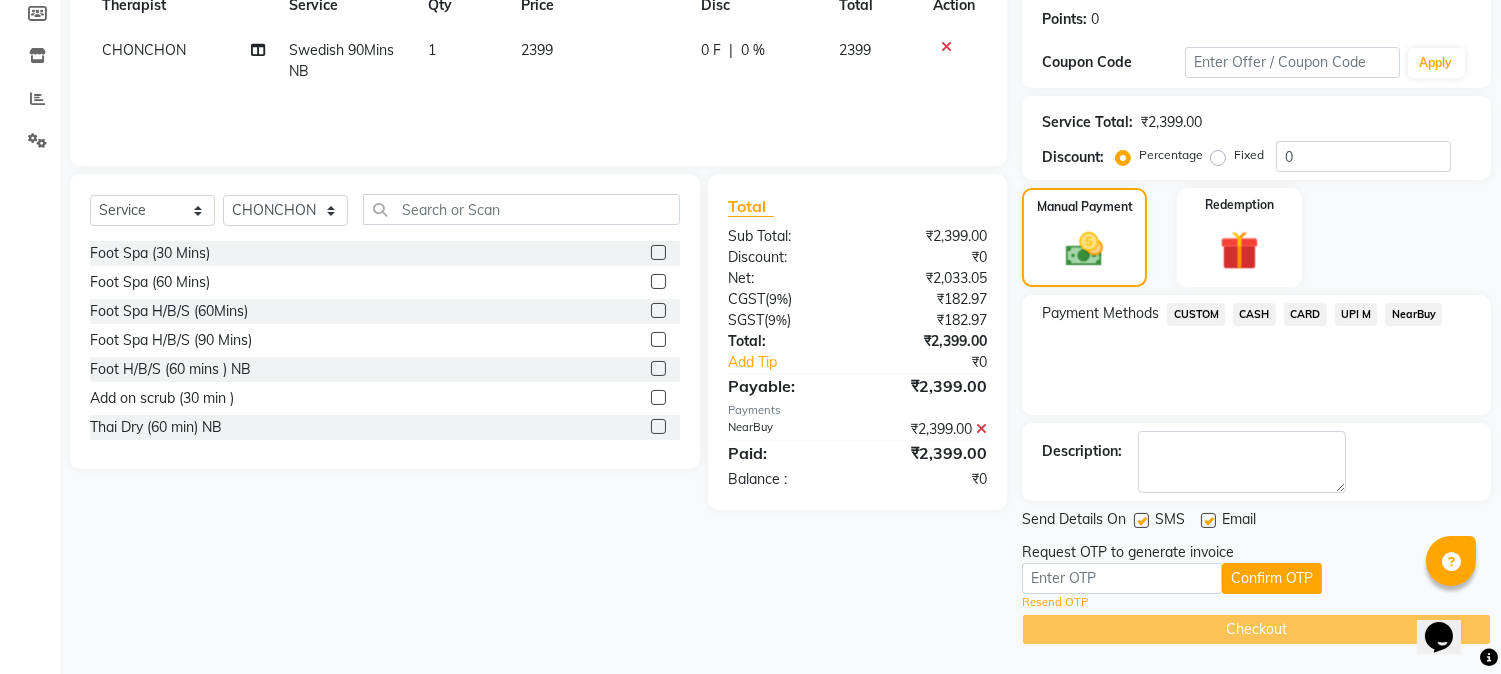 scroll, scrollTop: 303, scrollLeft: 0, axis: vertical 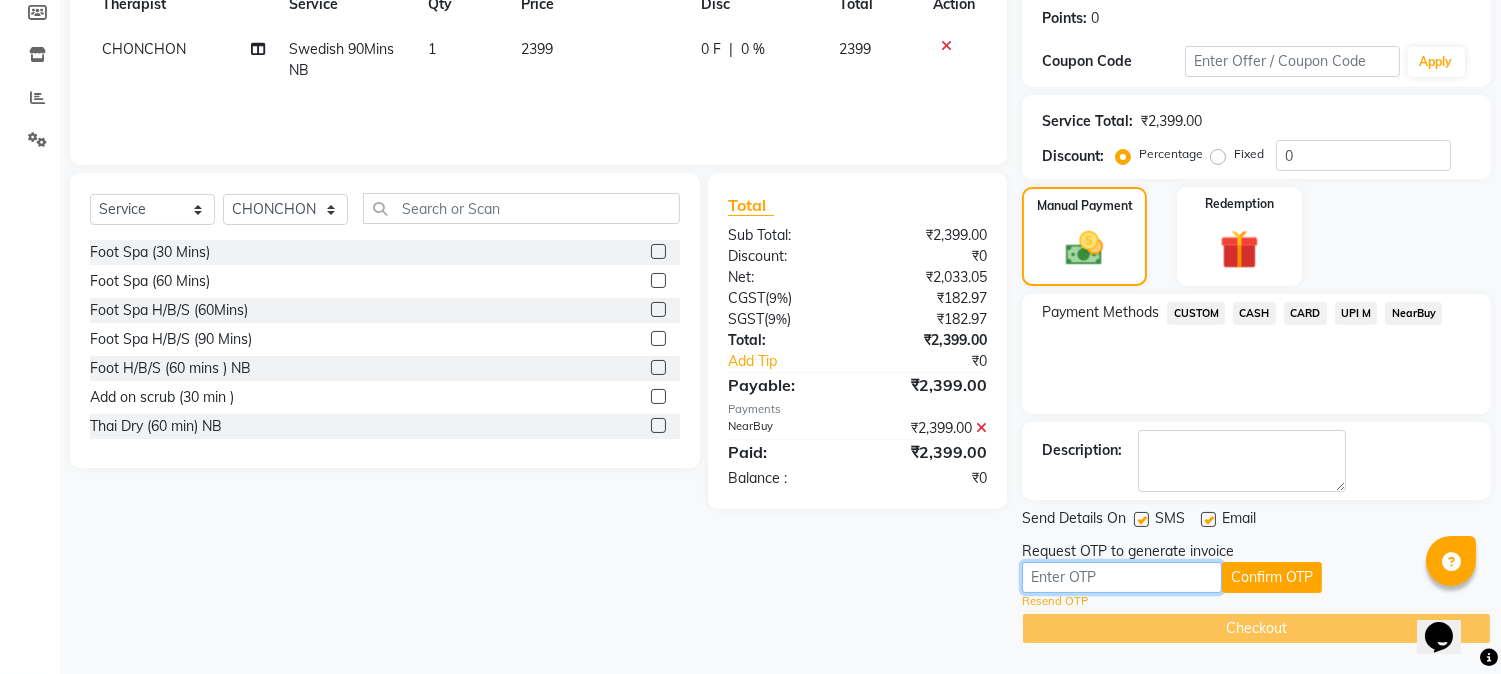 click at bounding box center [1122, 577] 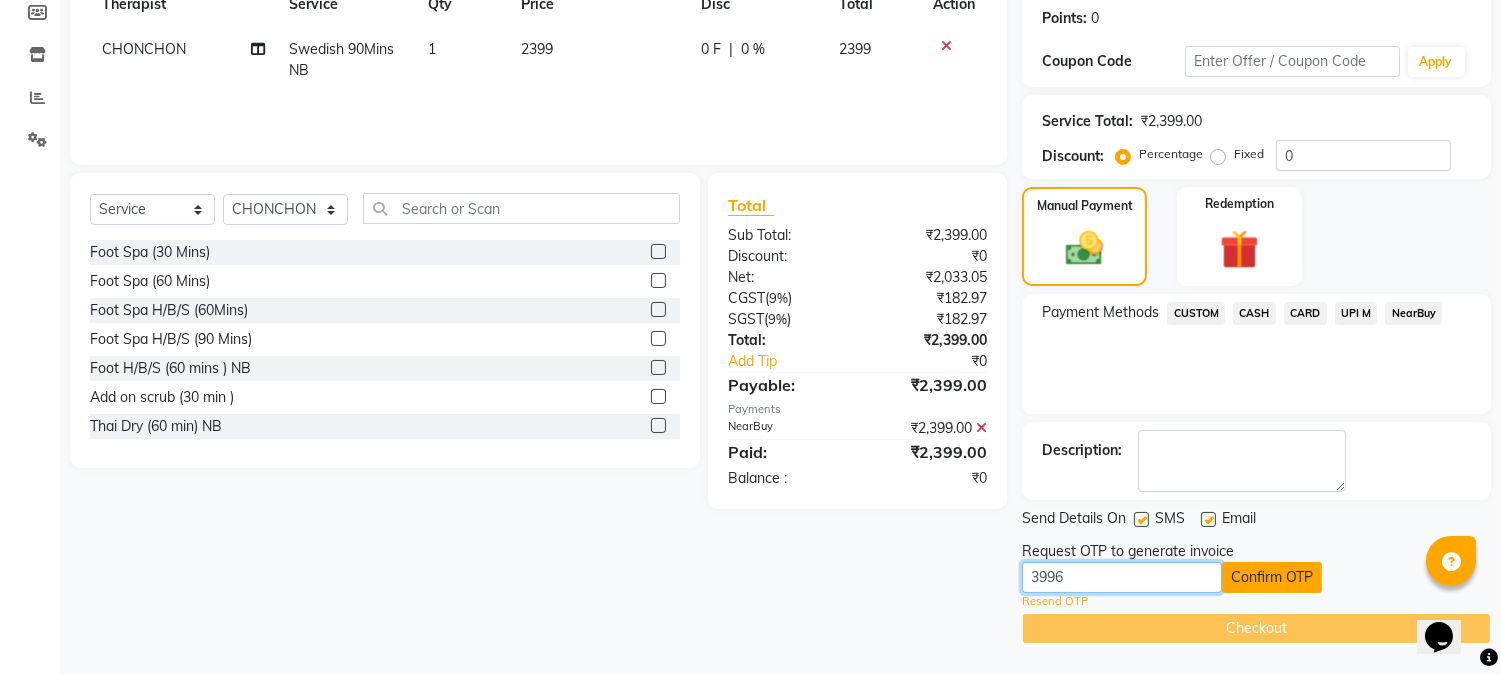 type on "3996" 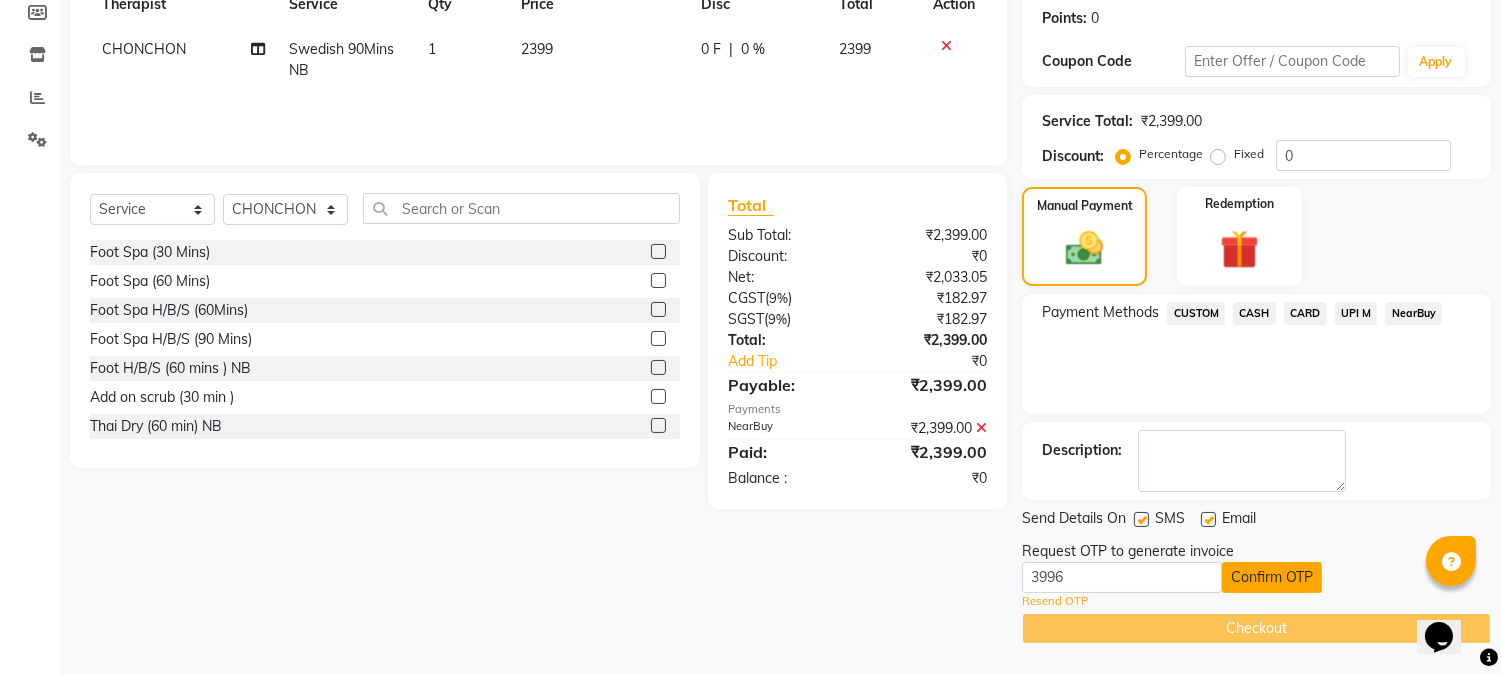 click on "Confirm OTP" 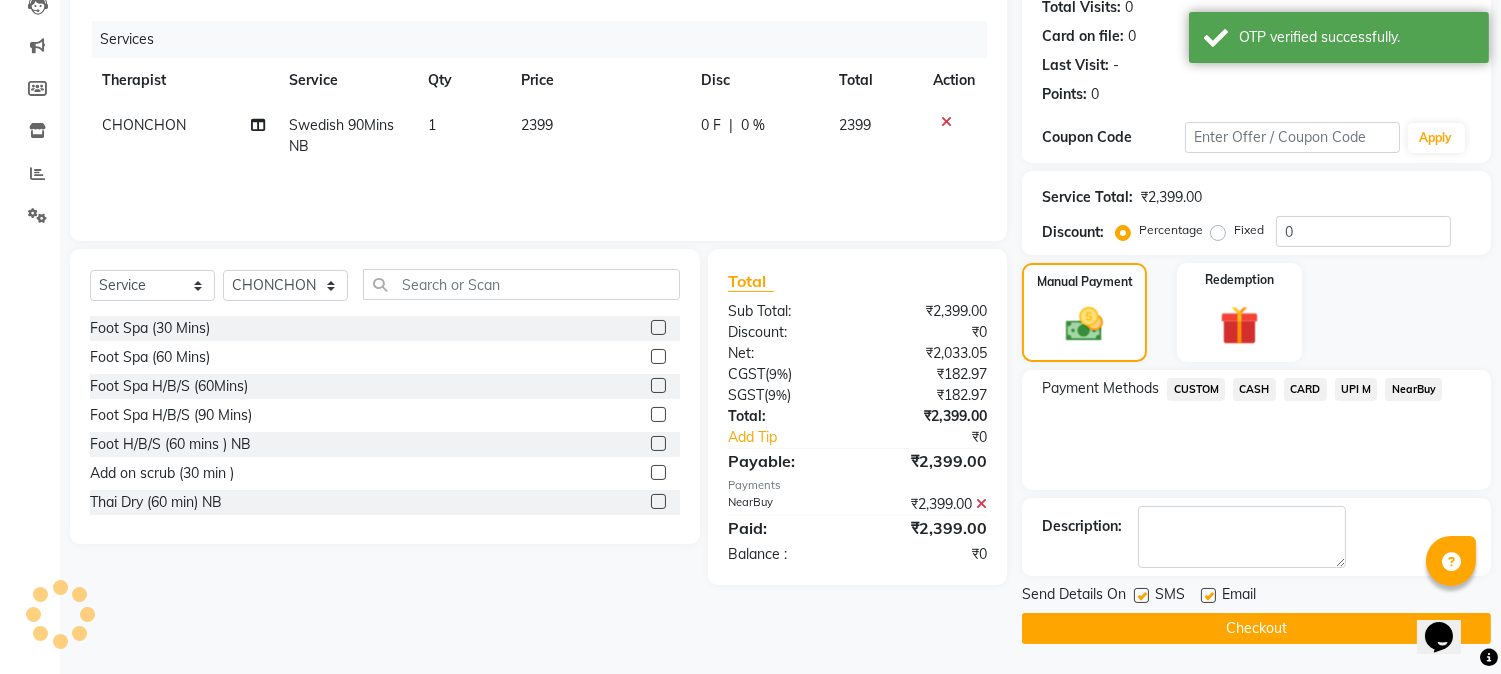 scroll, scrollTop: 225, scrollLeft: 0, axis: vertical 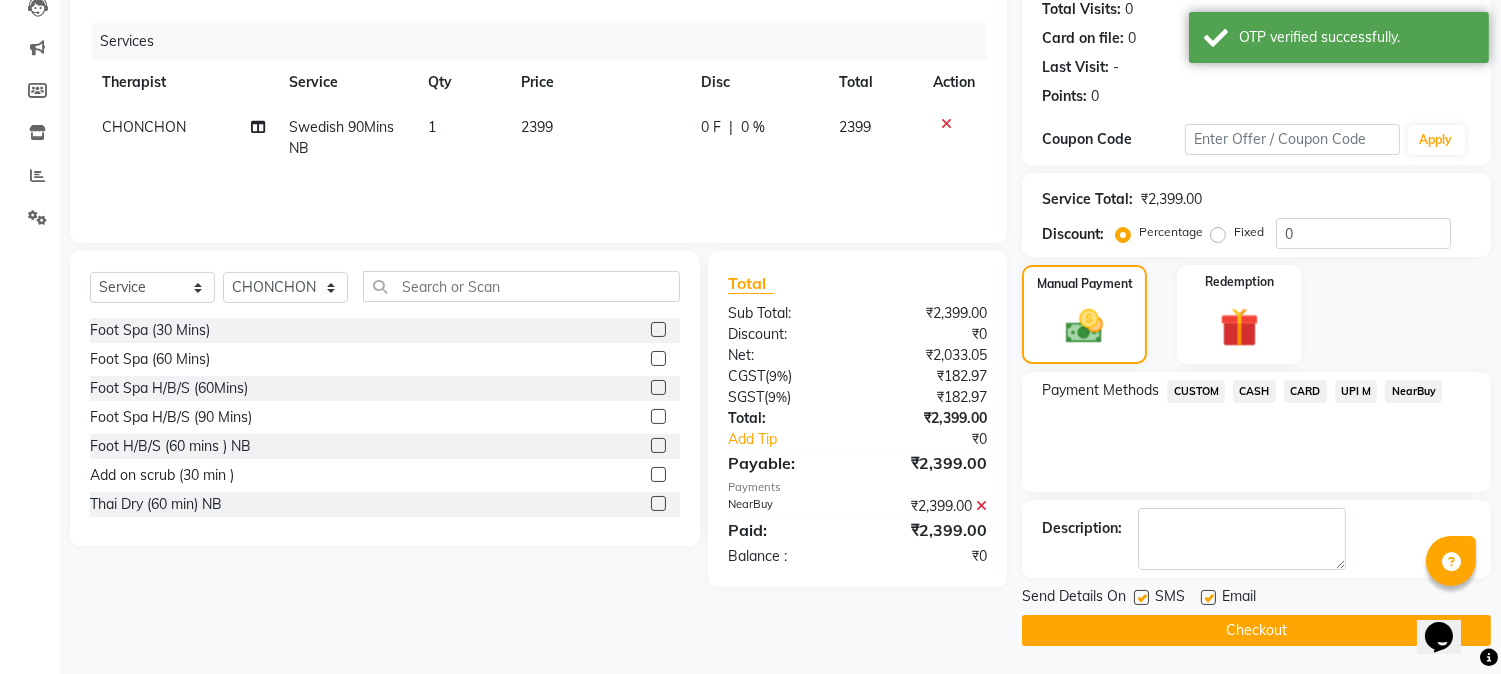click on "Checkout" 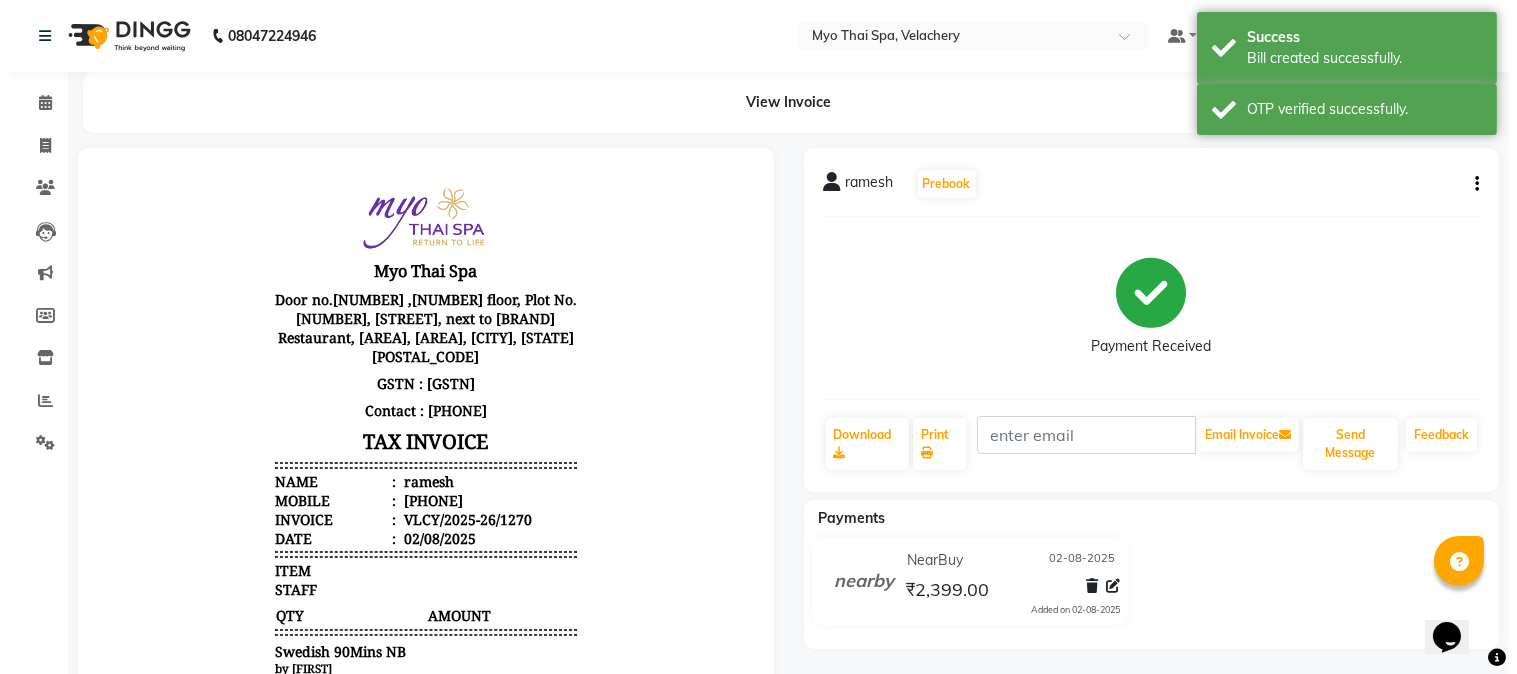 scroll, scrollTop: 0, scrollLeft: 0, axis: both 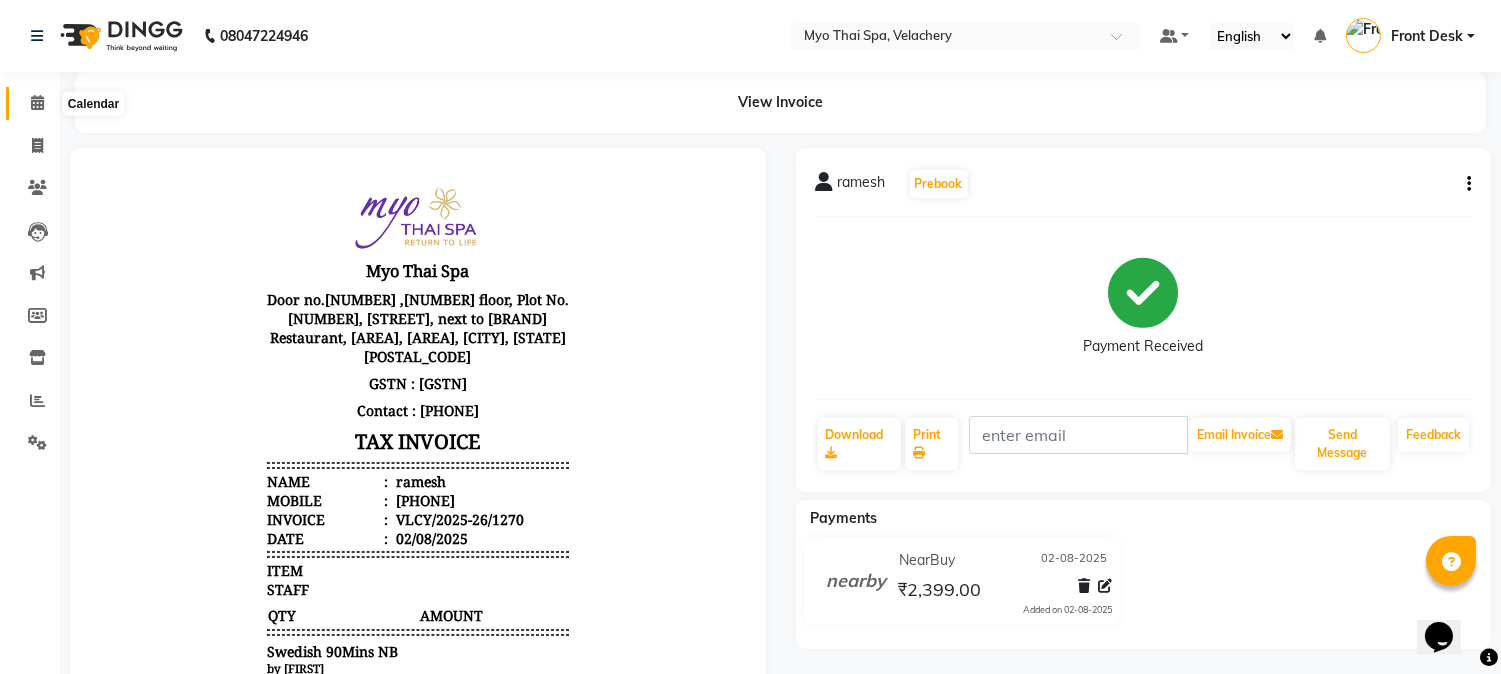 click 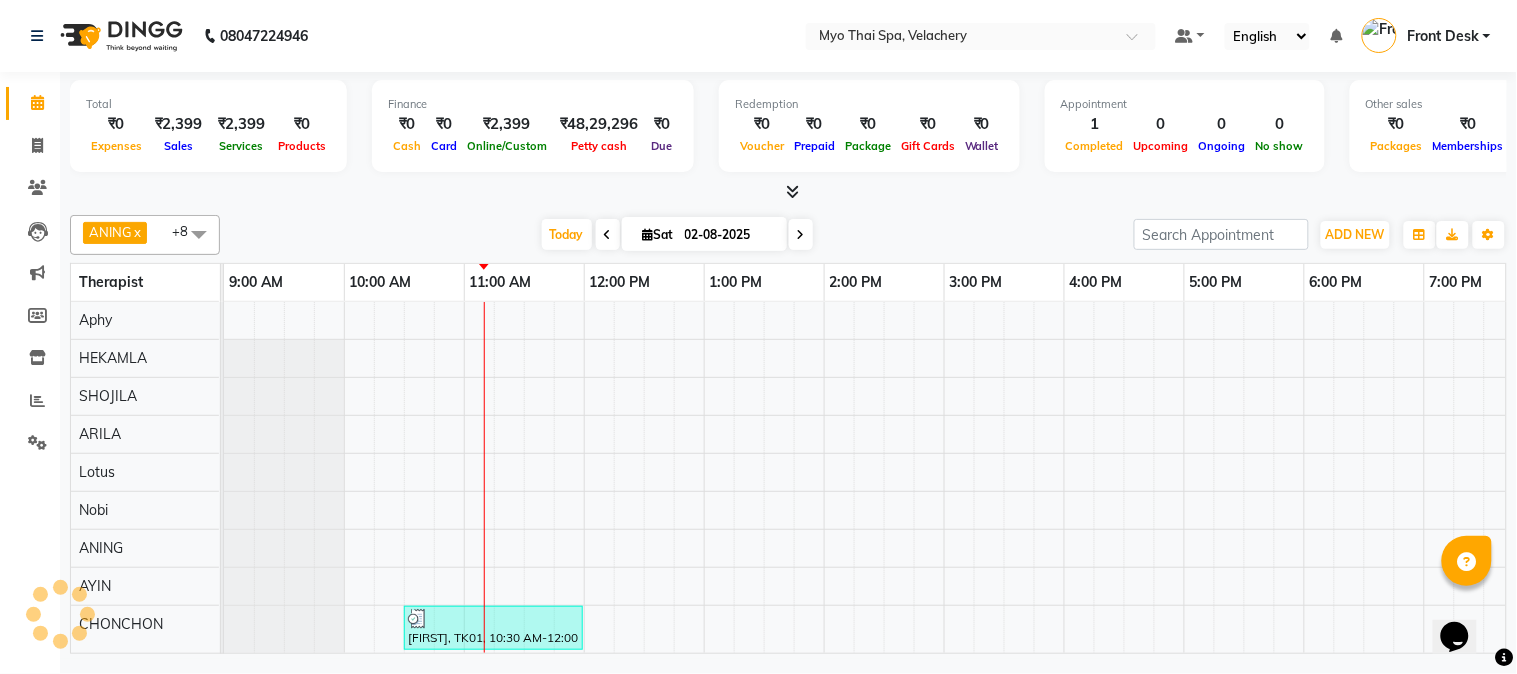 scroll, scrollTop: 7, scrollLeft: 0, axis: vertical 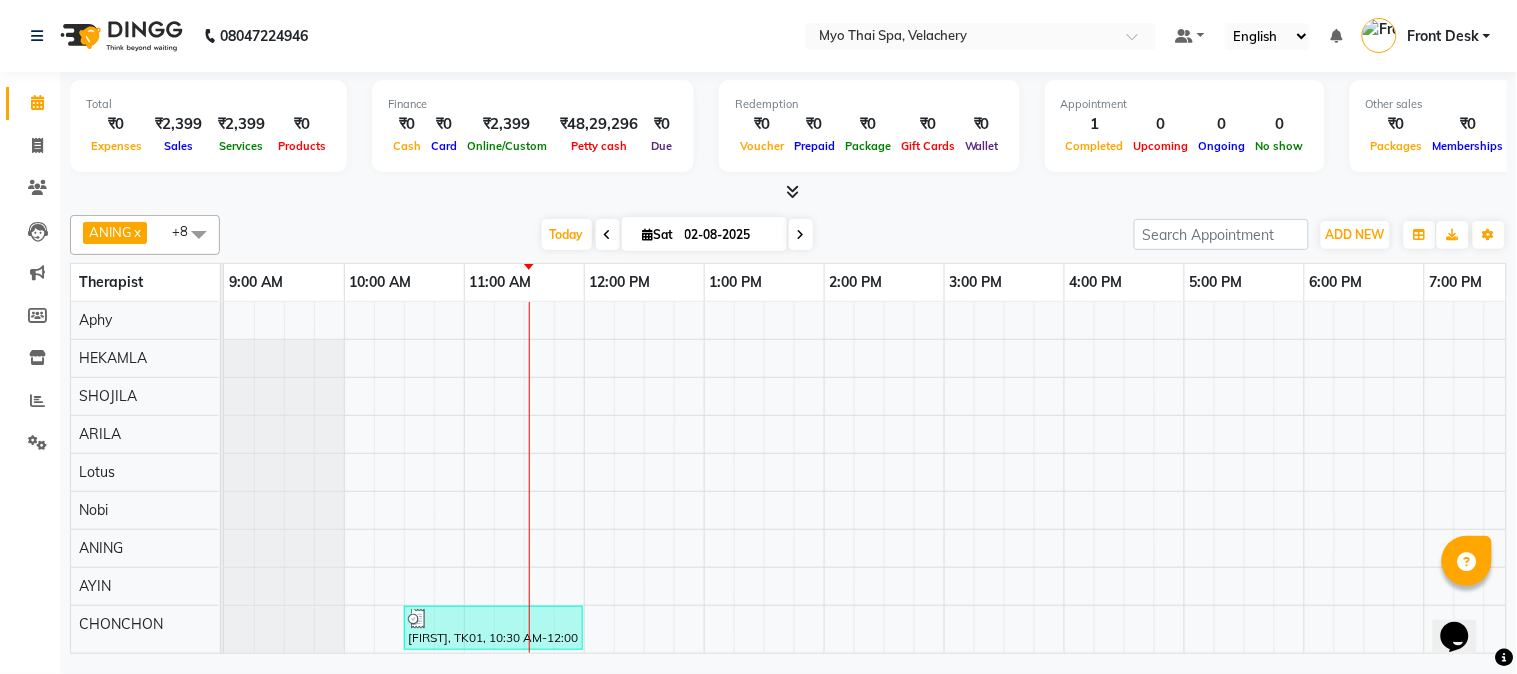click on "[FIRST], TK01, 10:30 AM-12:00 PM, Swedish 90Mins NB" at bounding box center [1124, 481] 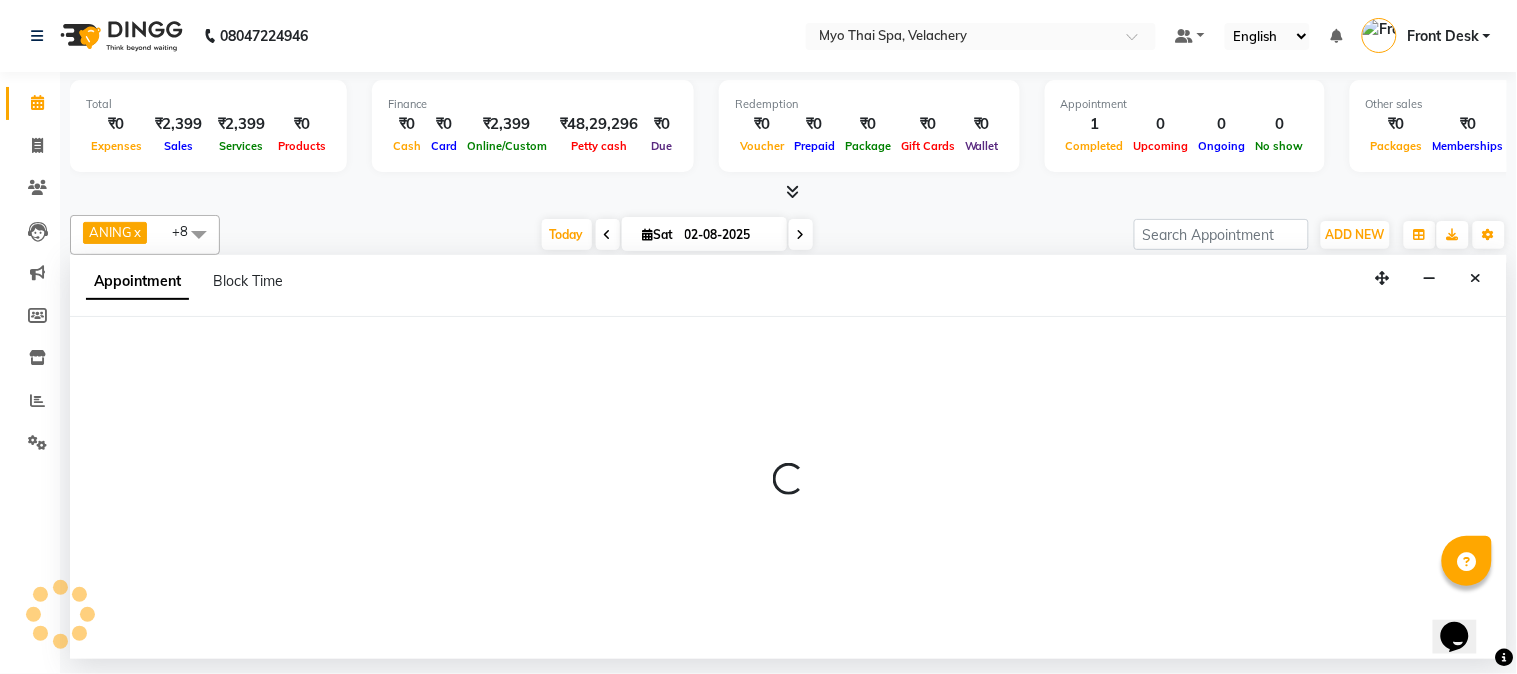 select on "13474" 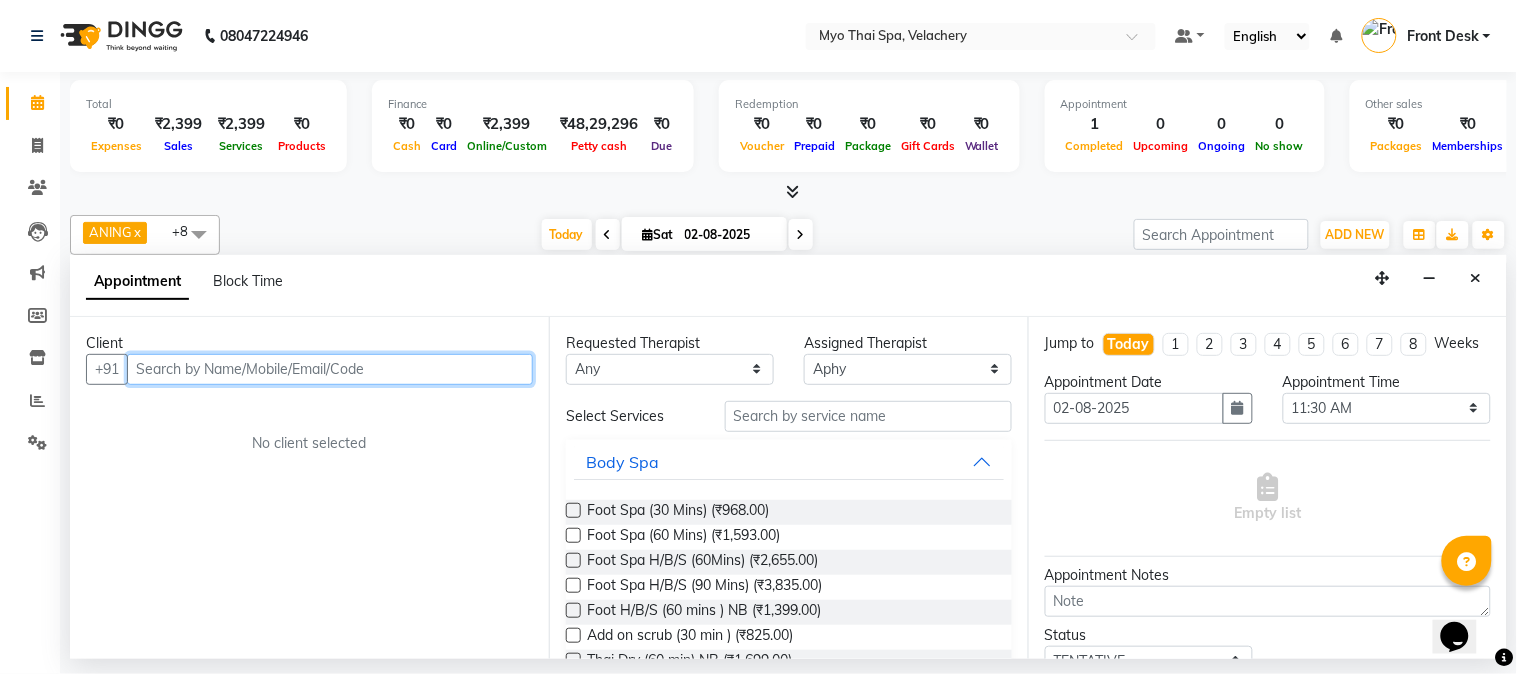 click at bounding box center (330, 369) 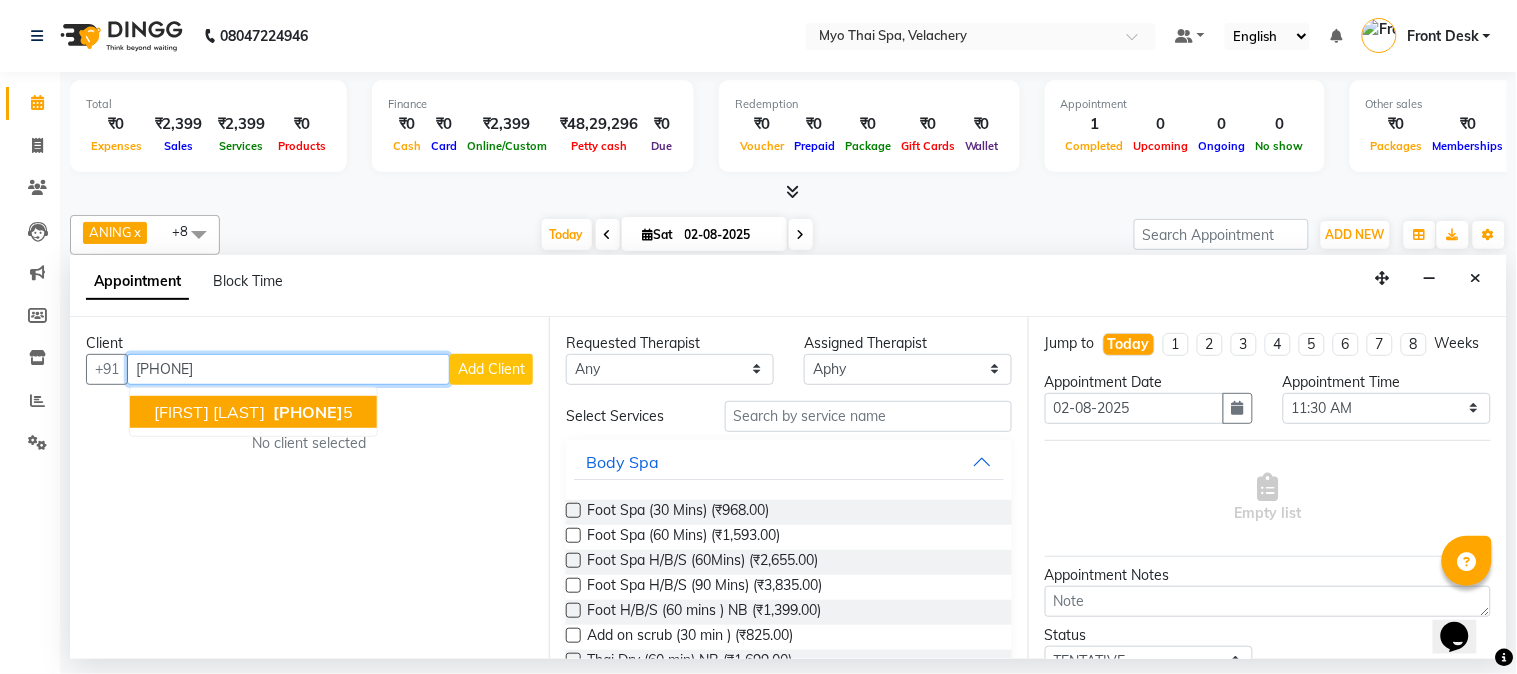 click on "[FIRST] [LAST]" at bounding box center [209, 412] 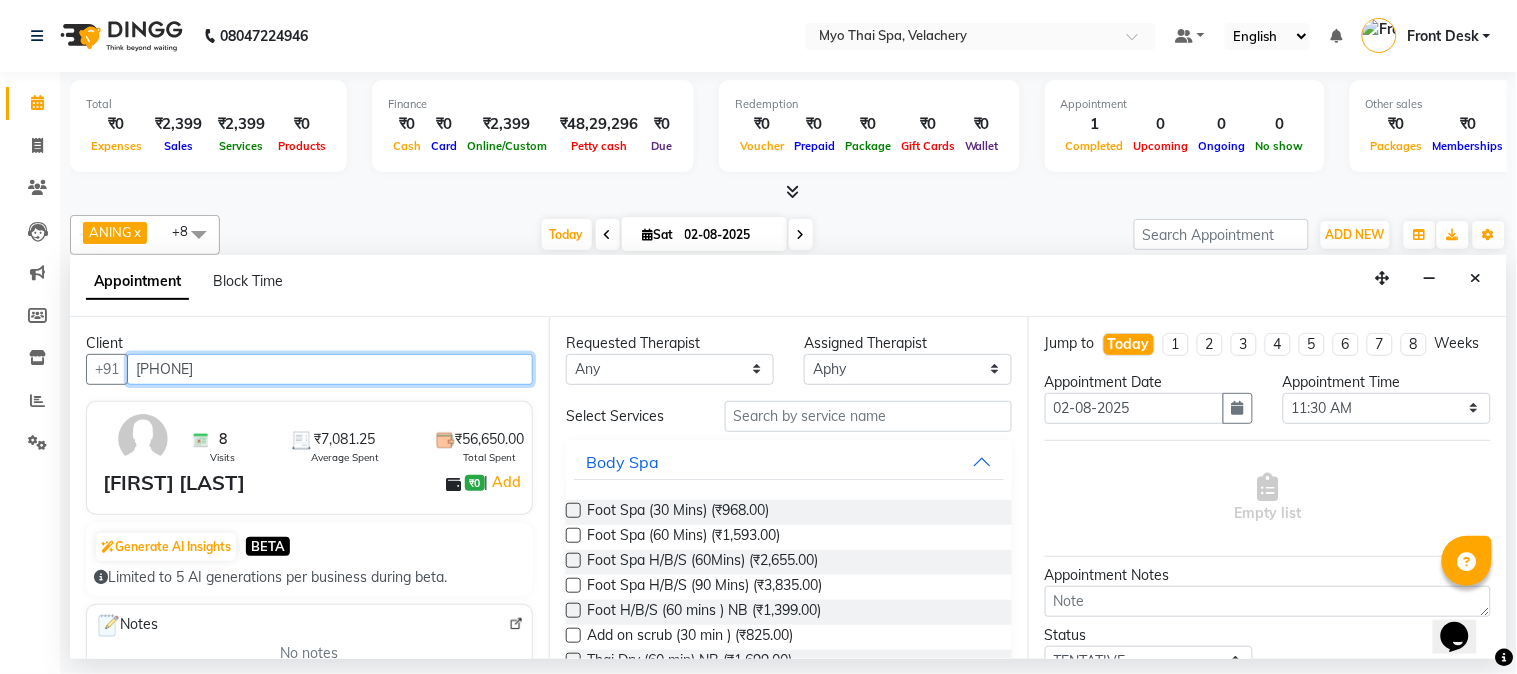 type on "[PHONE]" 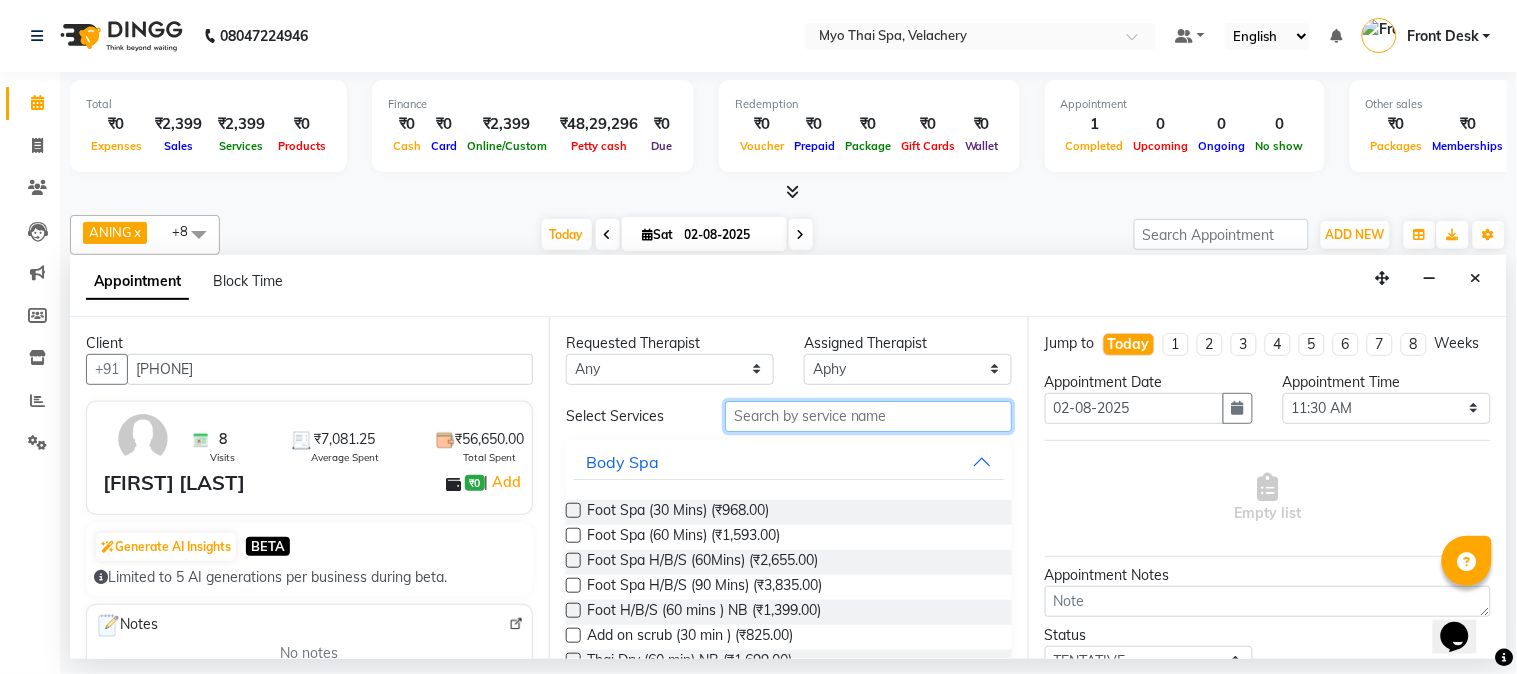 click at bounding box center [868, 416] 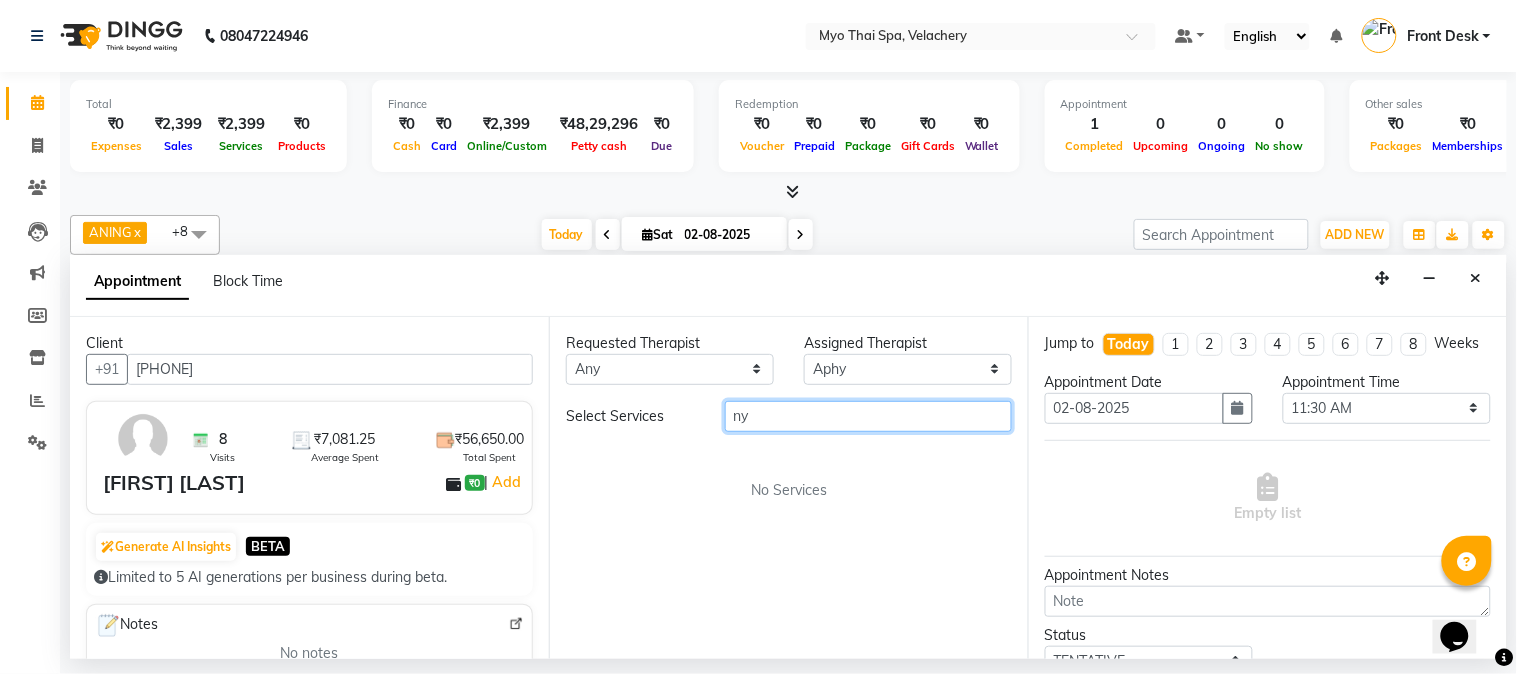 type on "n" 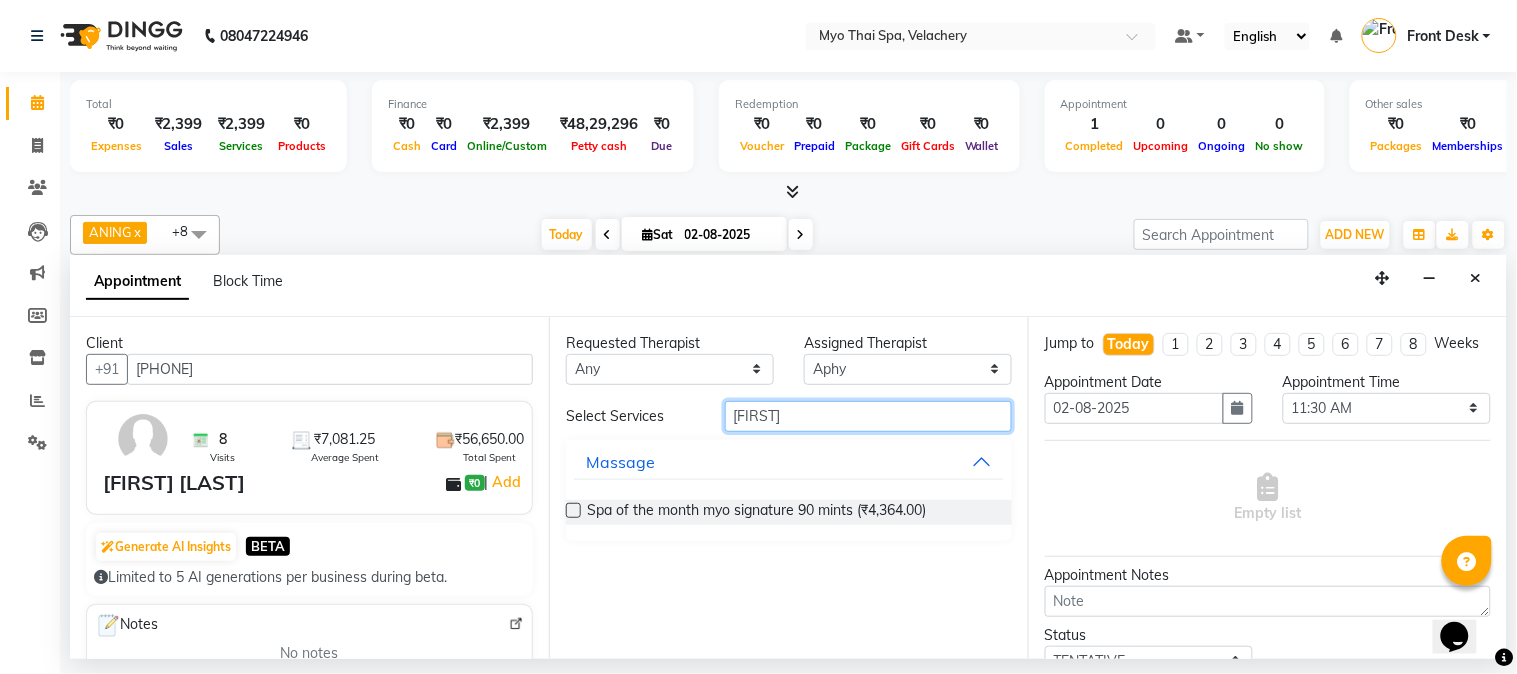 type on "[FIRST]" 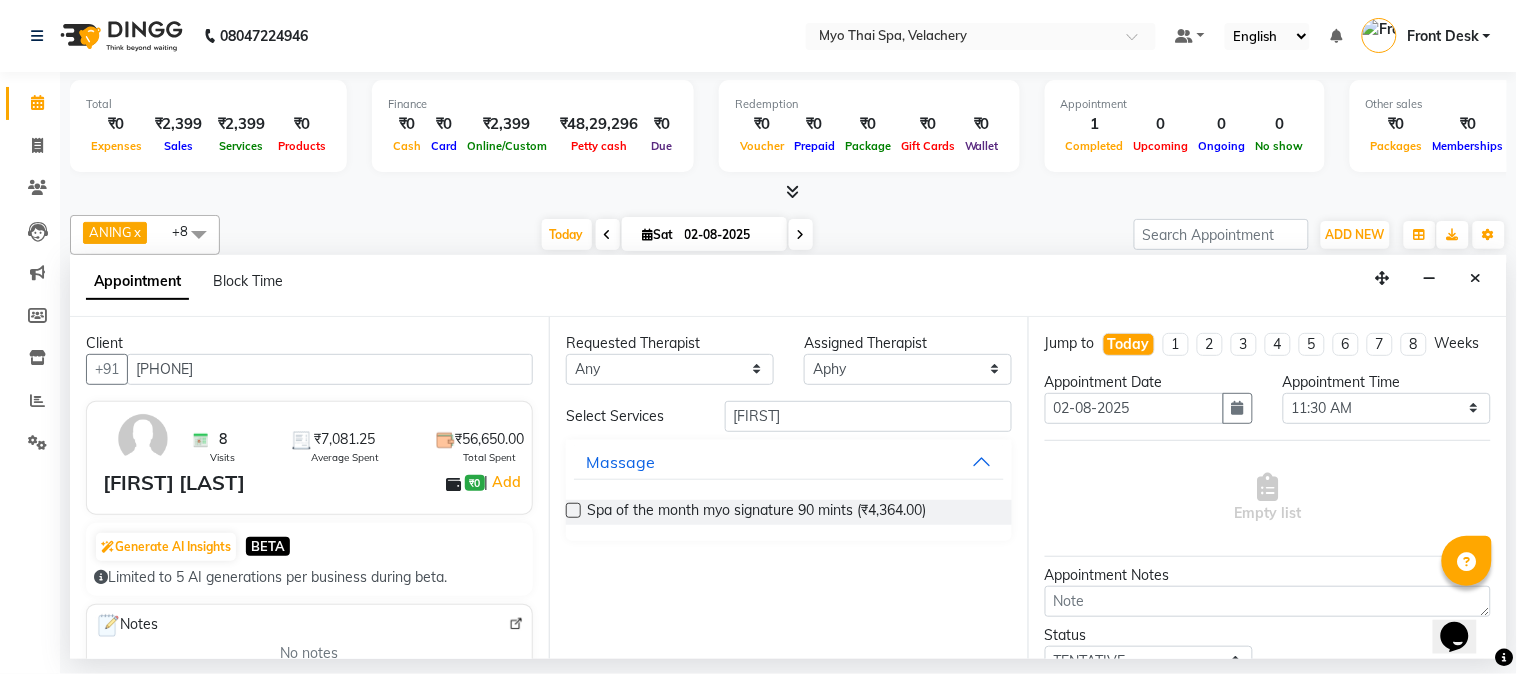 click at bounding box center (573, 510) 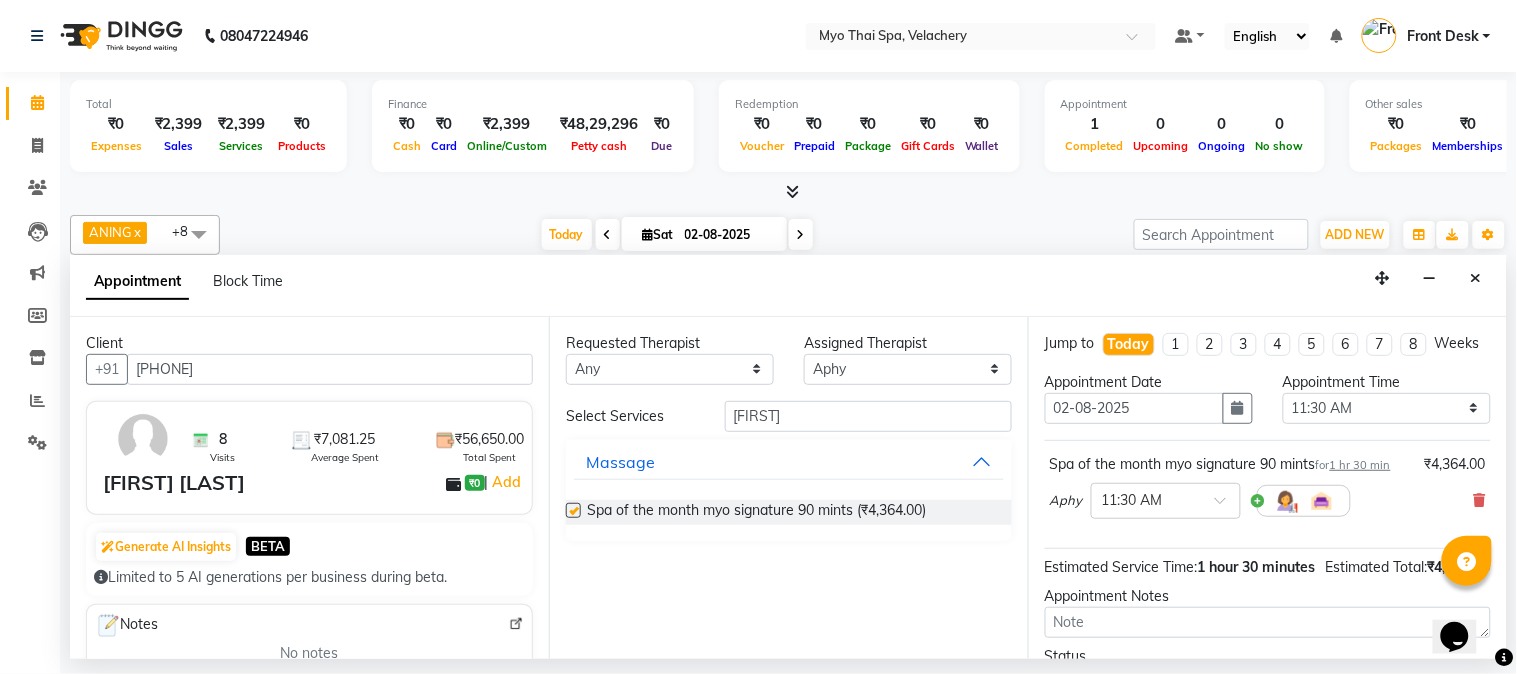checkbox on "false" 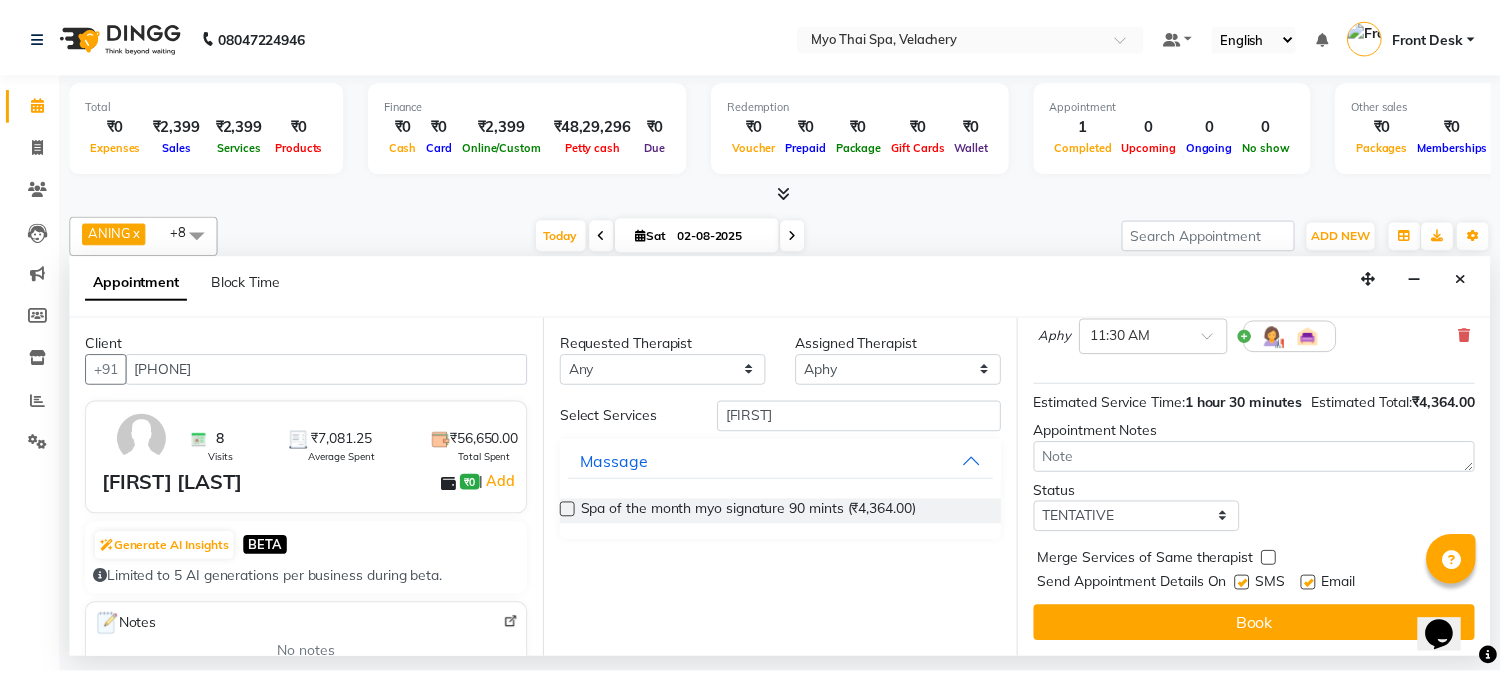 scroll, scrollTop: 225, scrollLeft: 0, axis: vertical 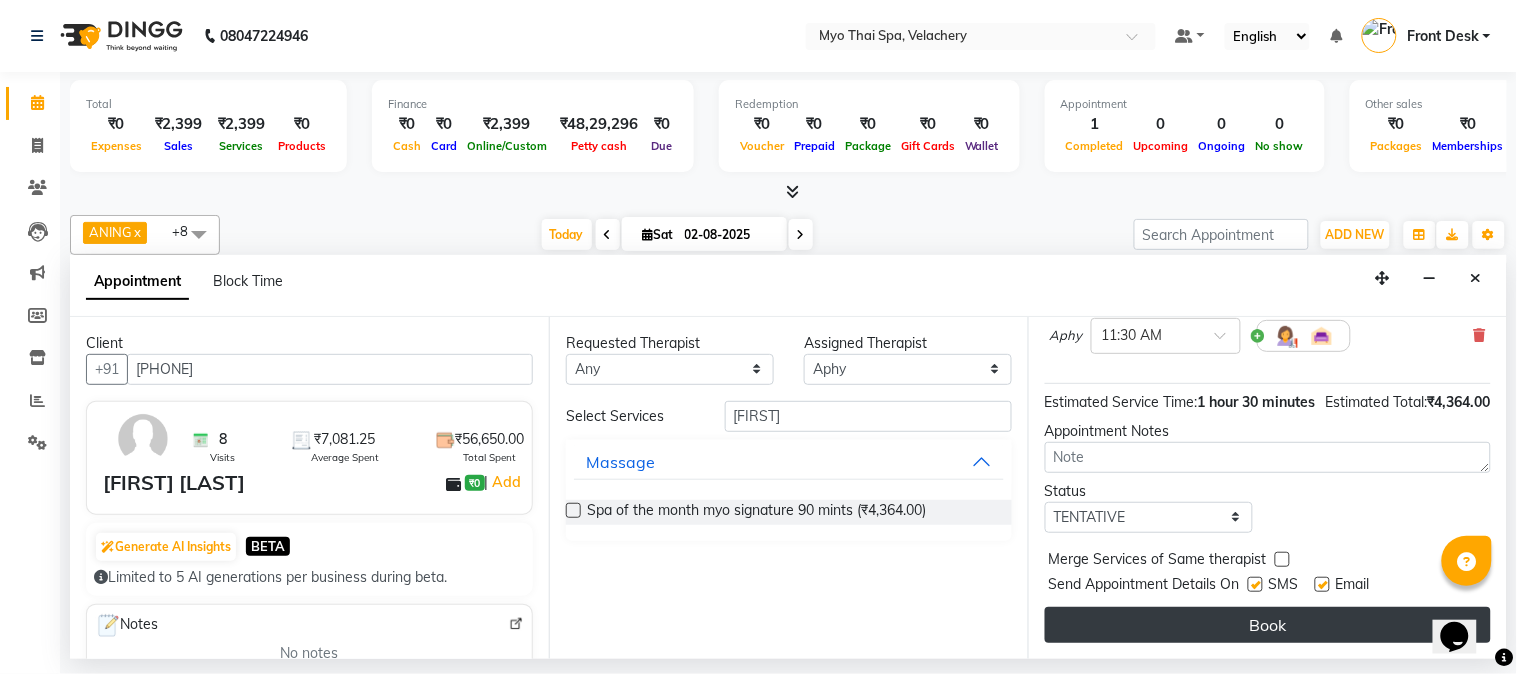 click on "Book" at bounding box center [1268, 625] 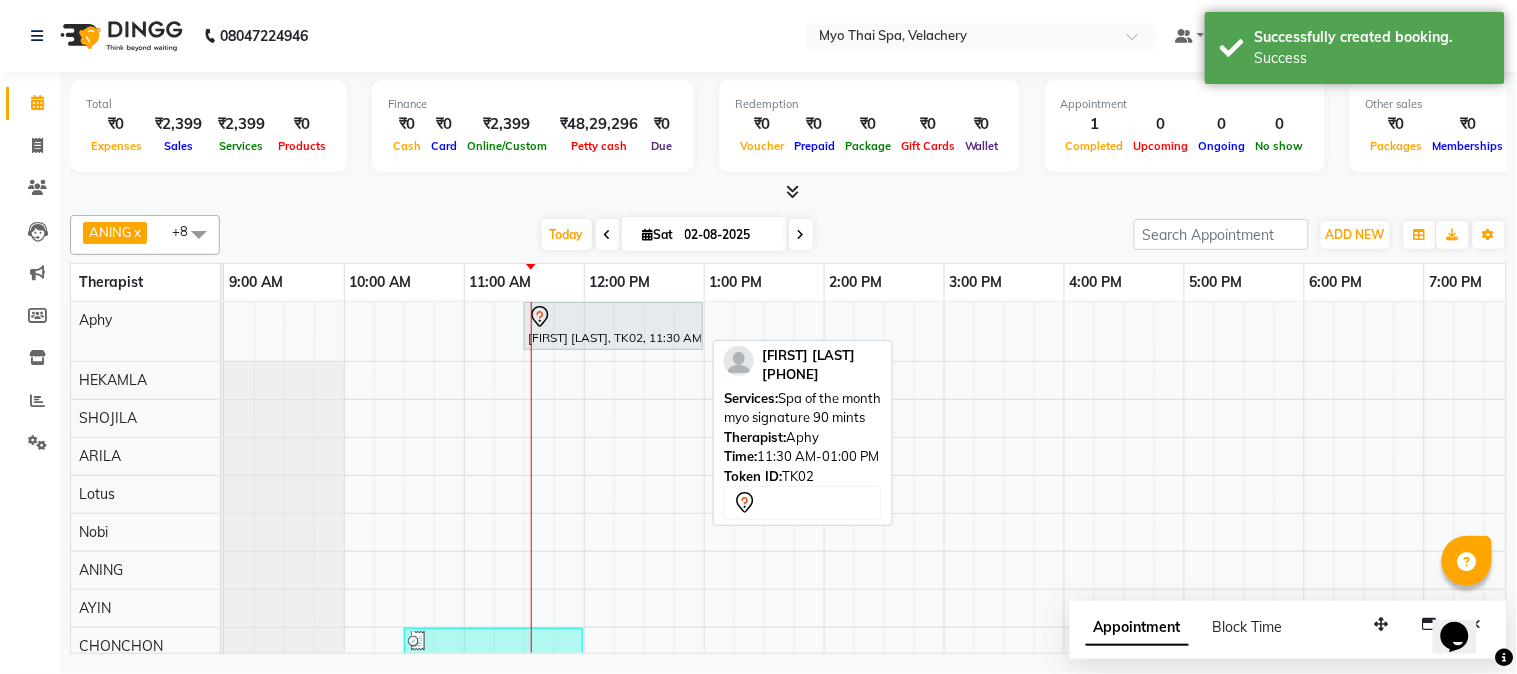 click at bounding box center (613, 317) 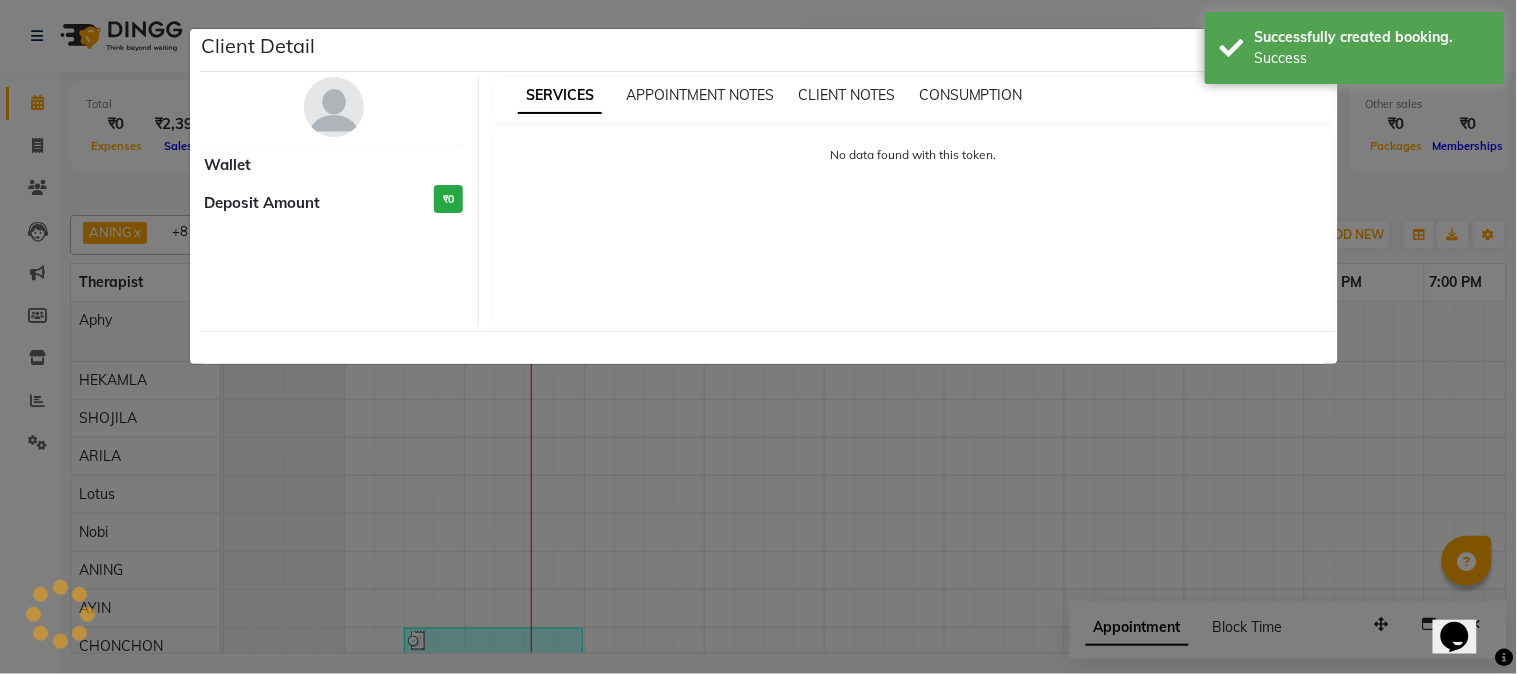 select on "7" 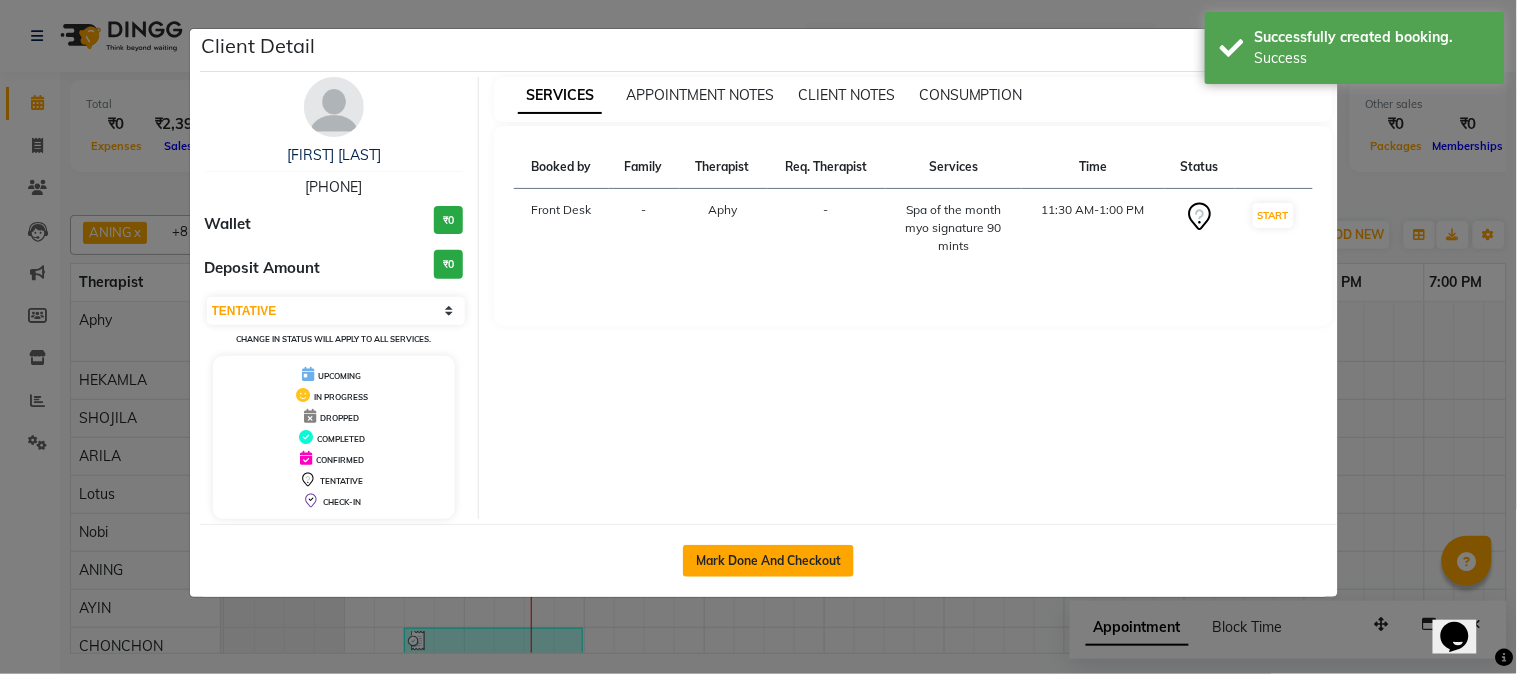 click on "Mark Done And Checkout" 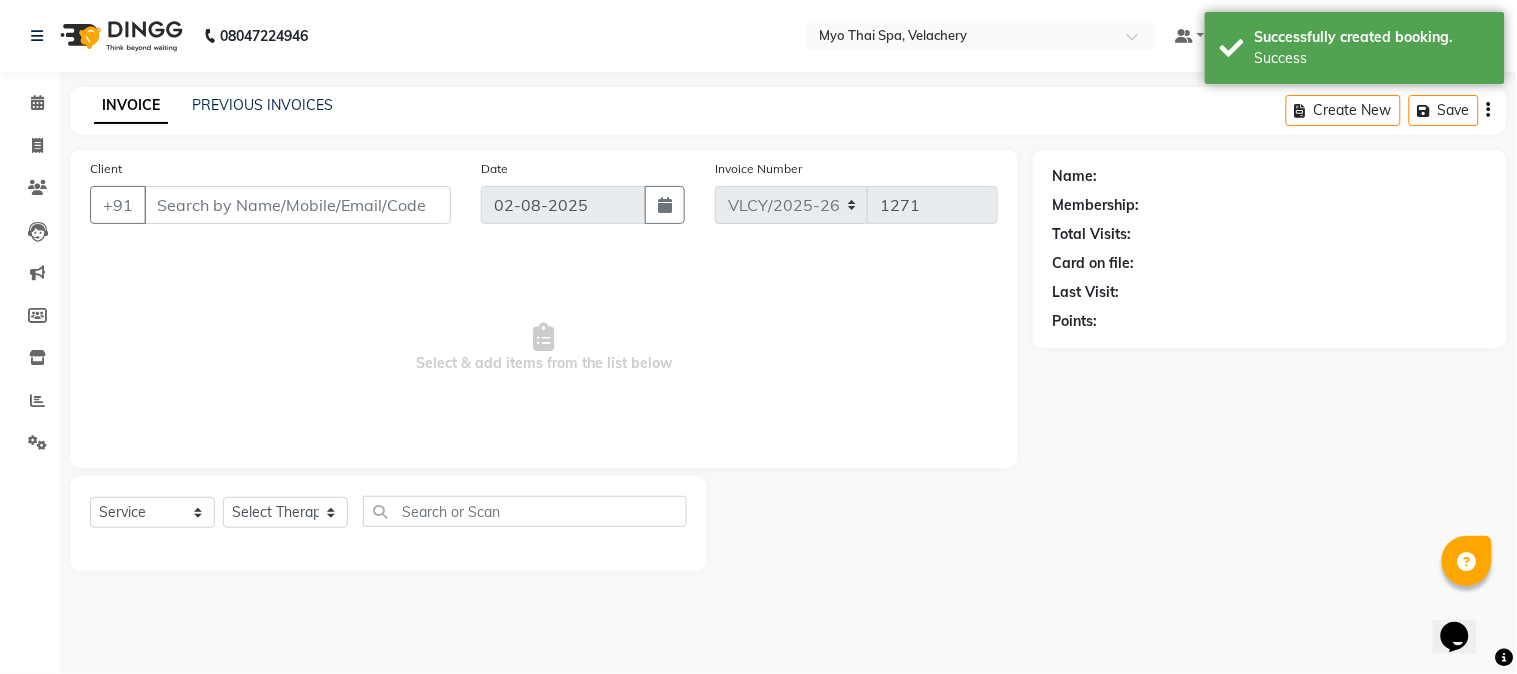 select on "3" 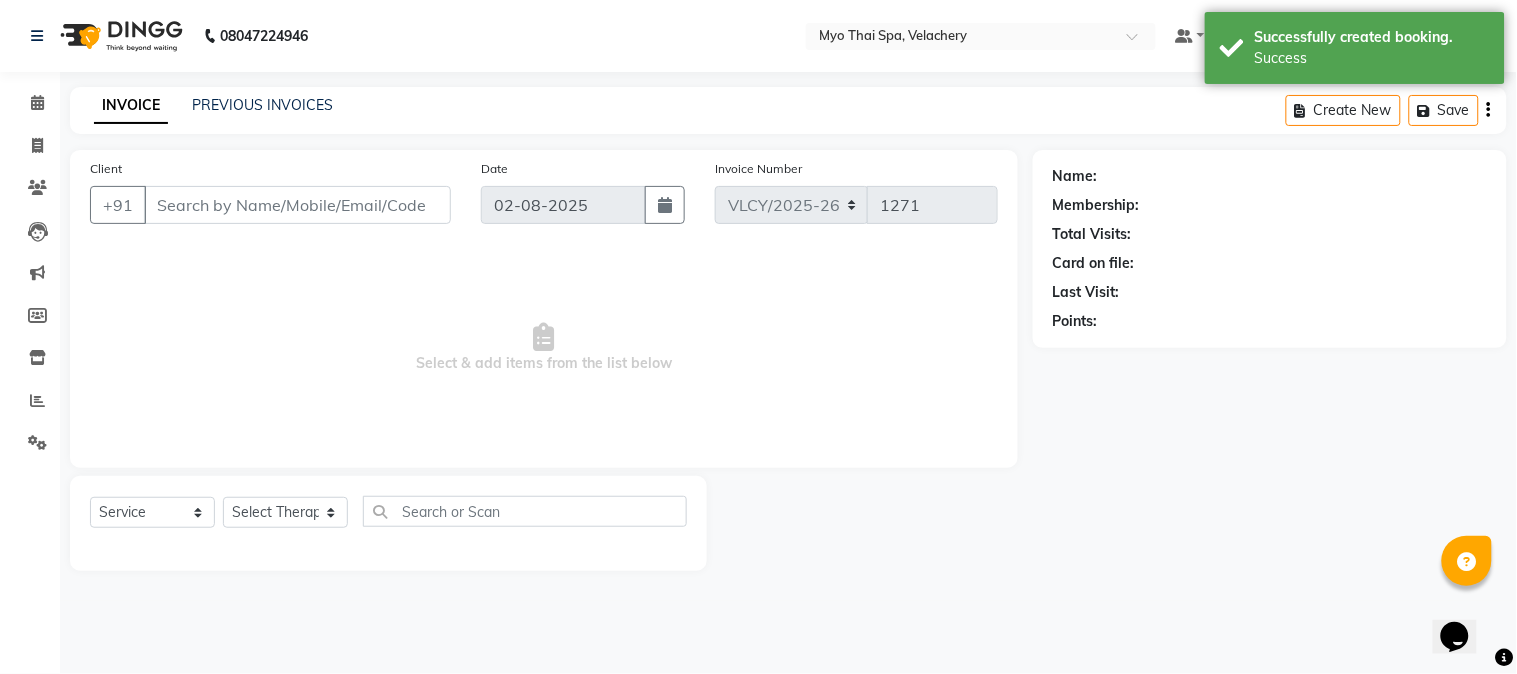 type on "[PHONE]" 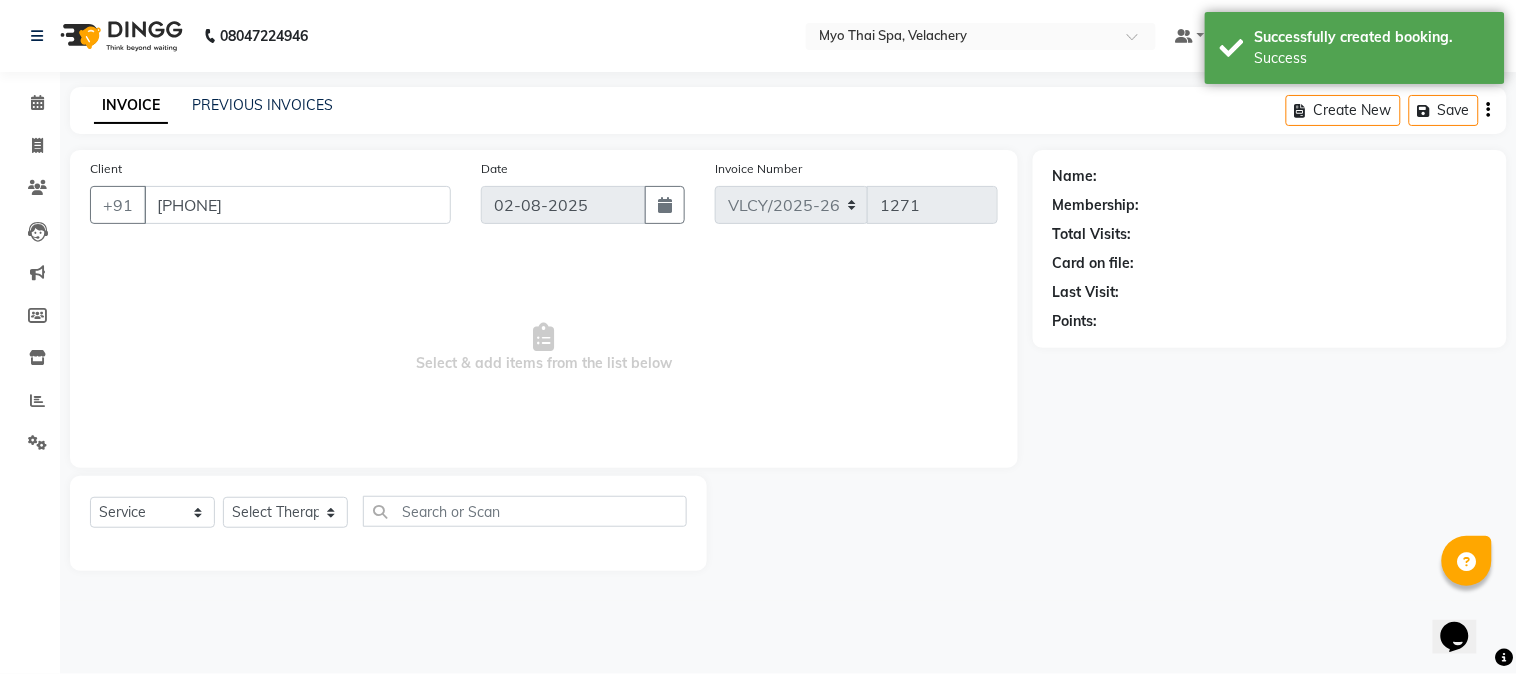 select on "13474" 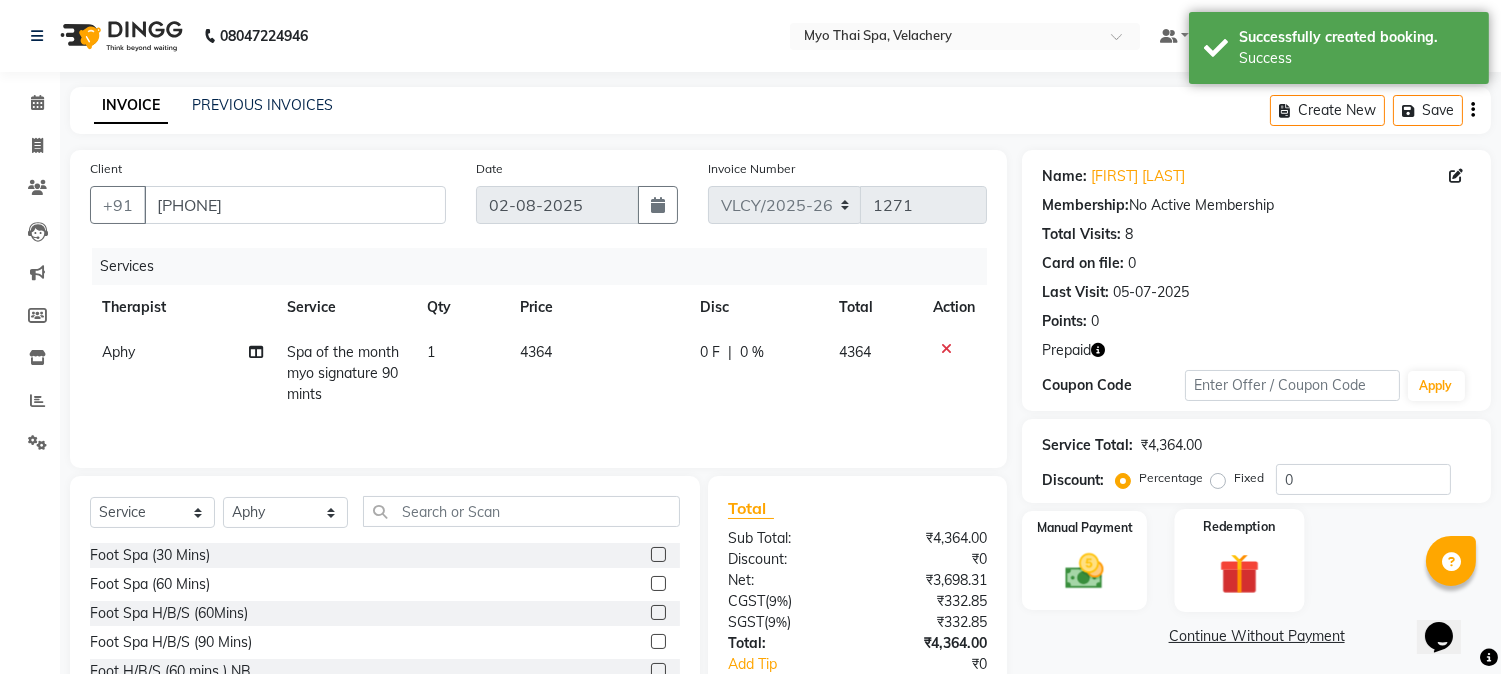 click on "Redemption" 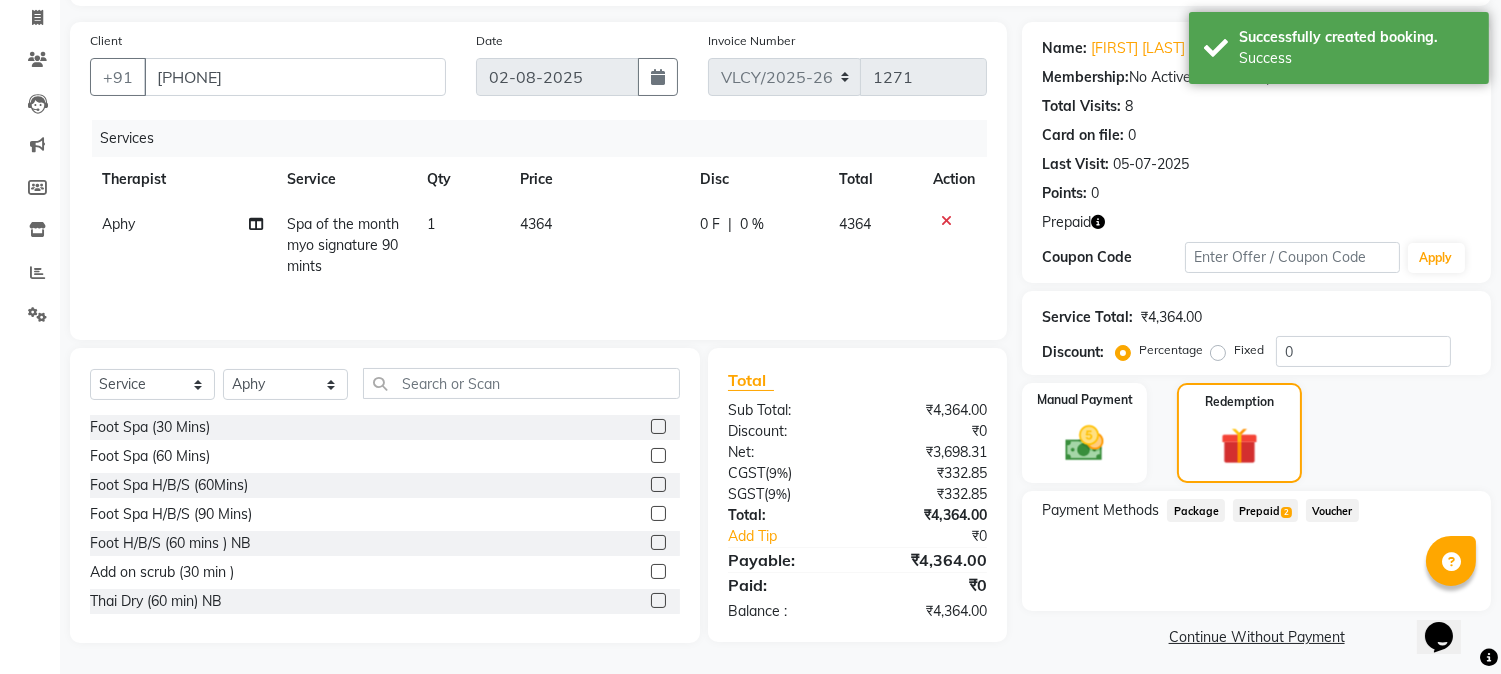scroll, scrollTop: 134, scrollLeft: 0, axis: vertical 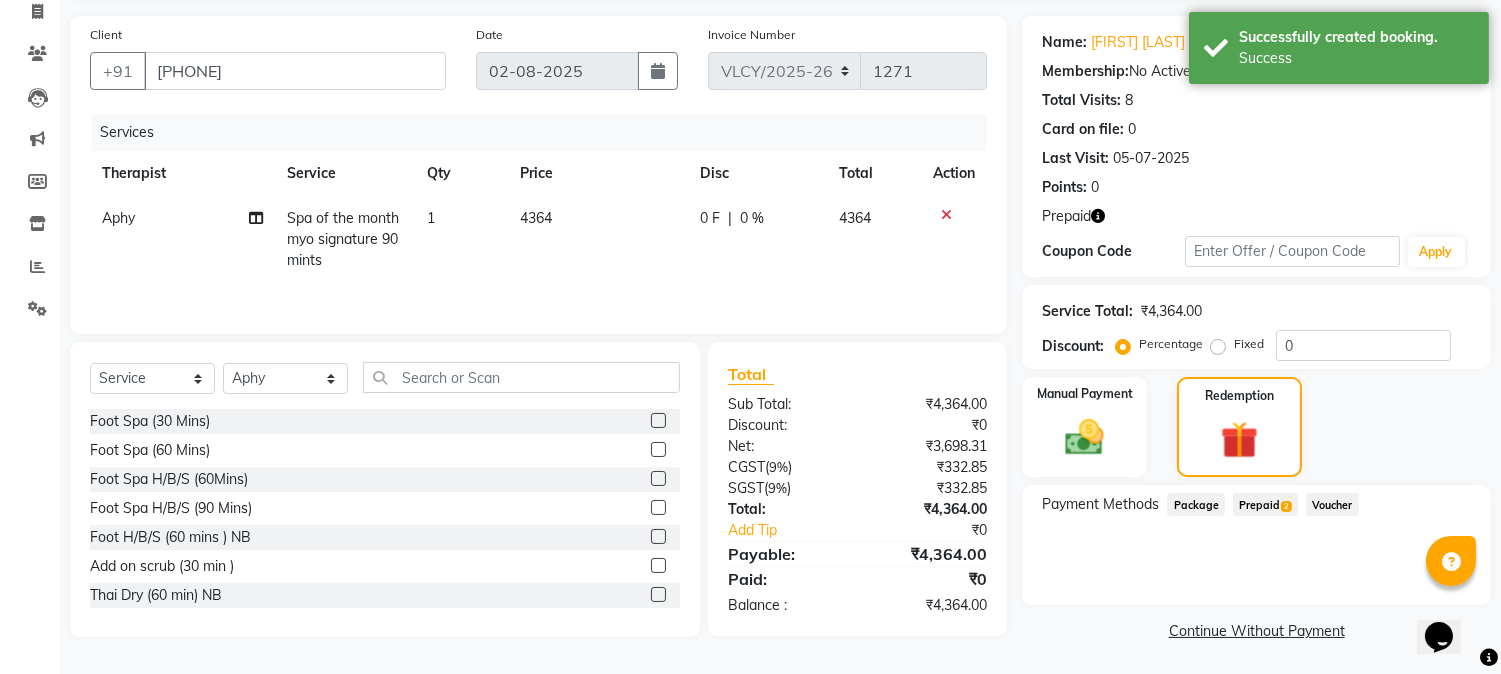 click on "Prepaid  2" 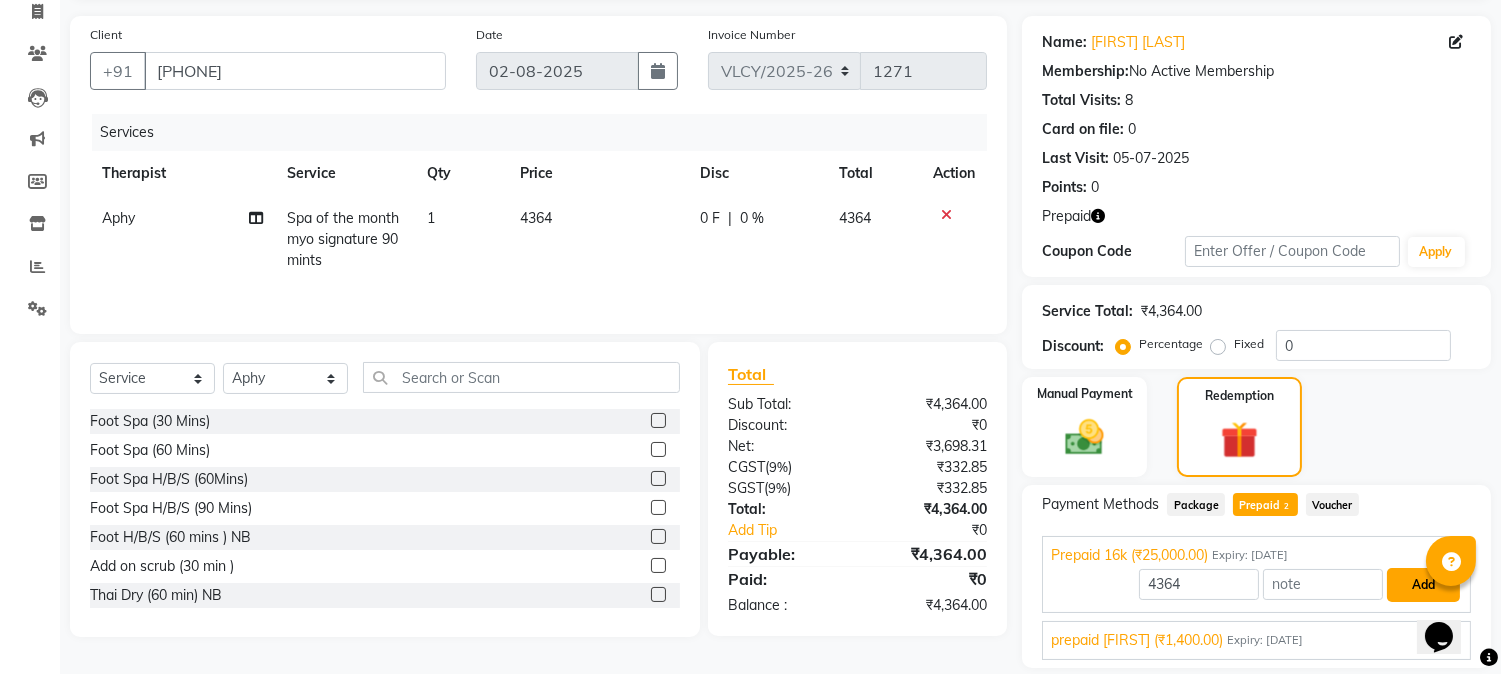 click on "Add" at bounding box center (1423, 585) 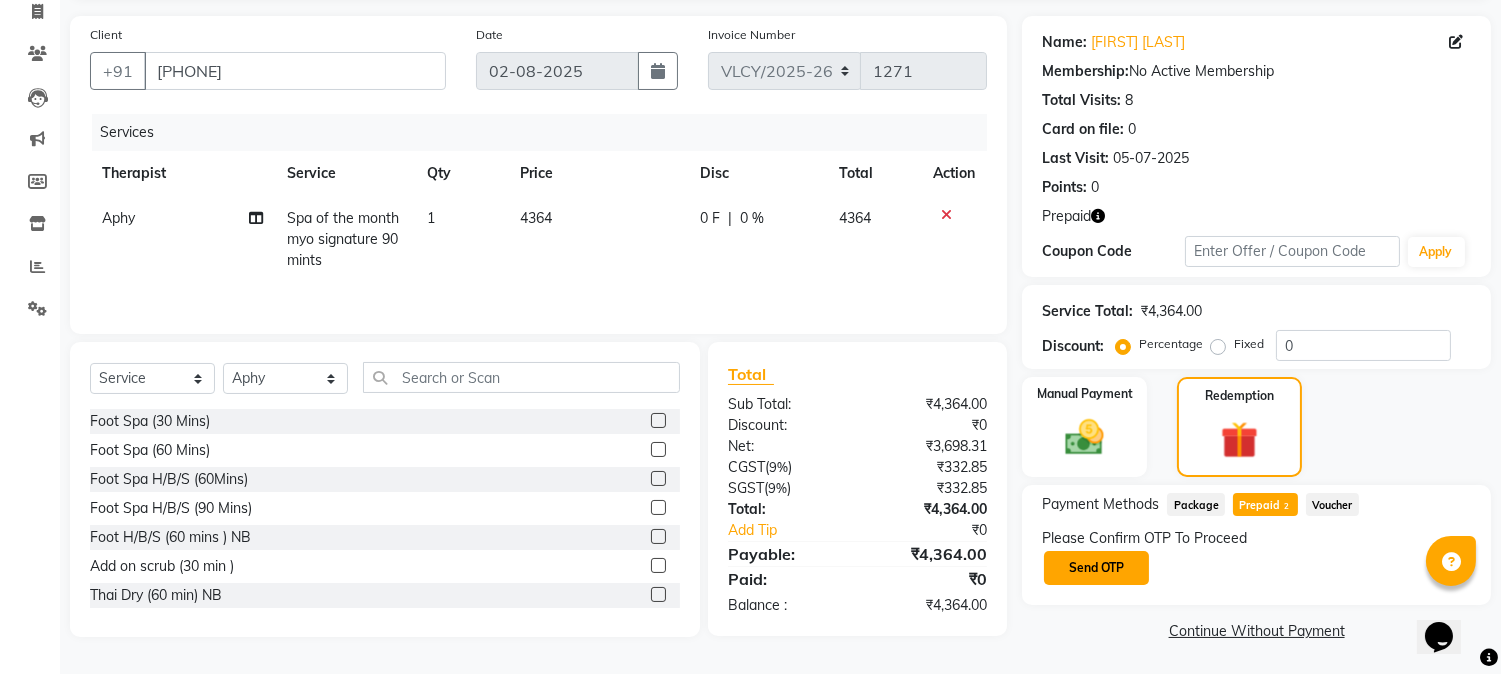 click on "Send OTP" 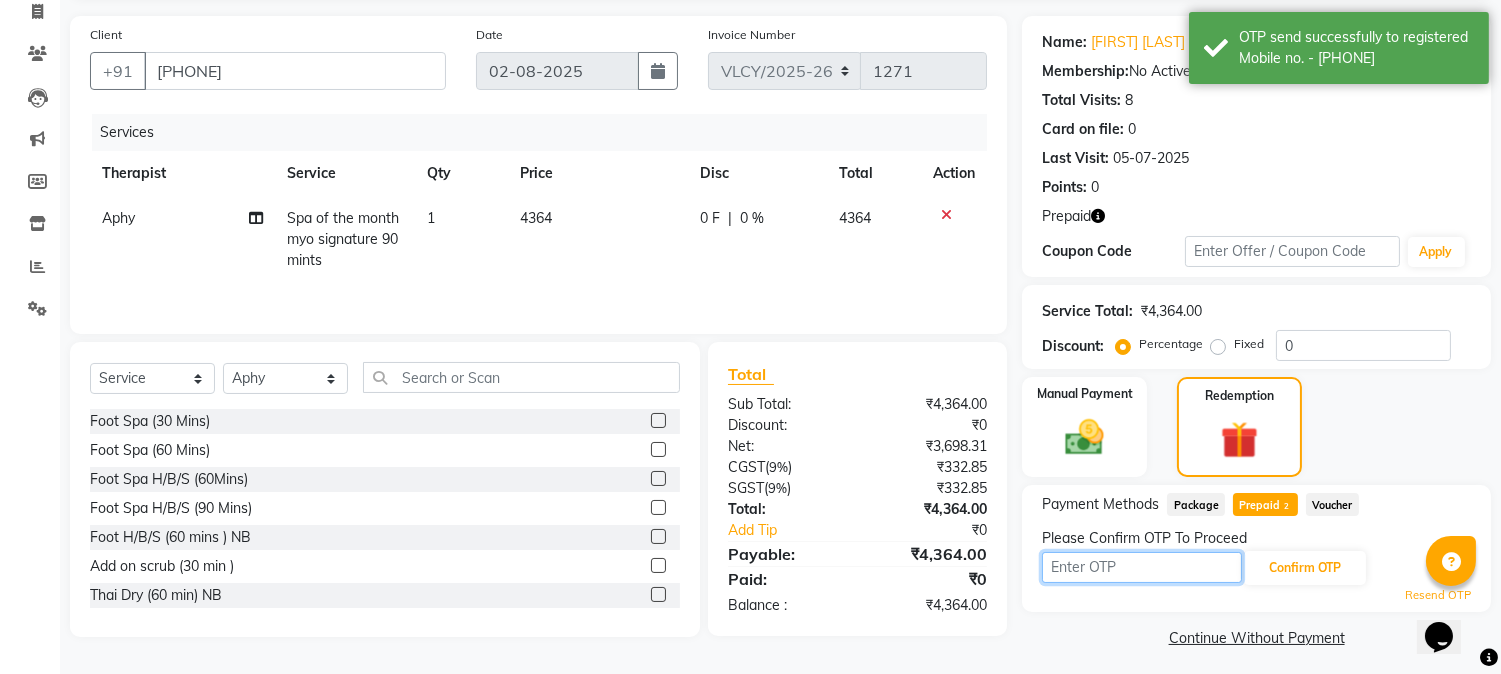click at bounding box center [1142, 567] 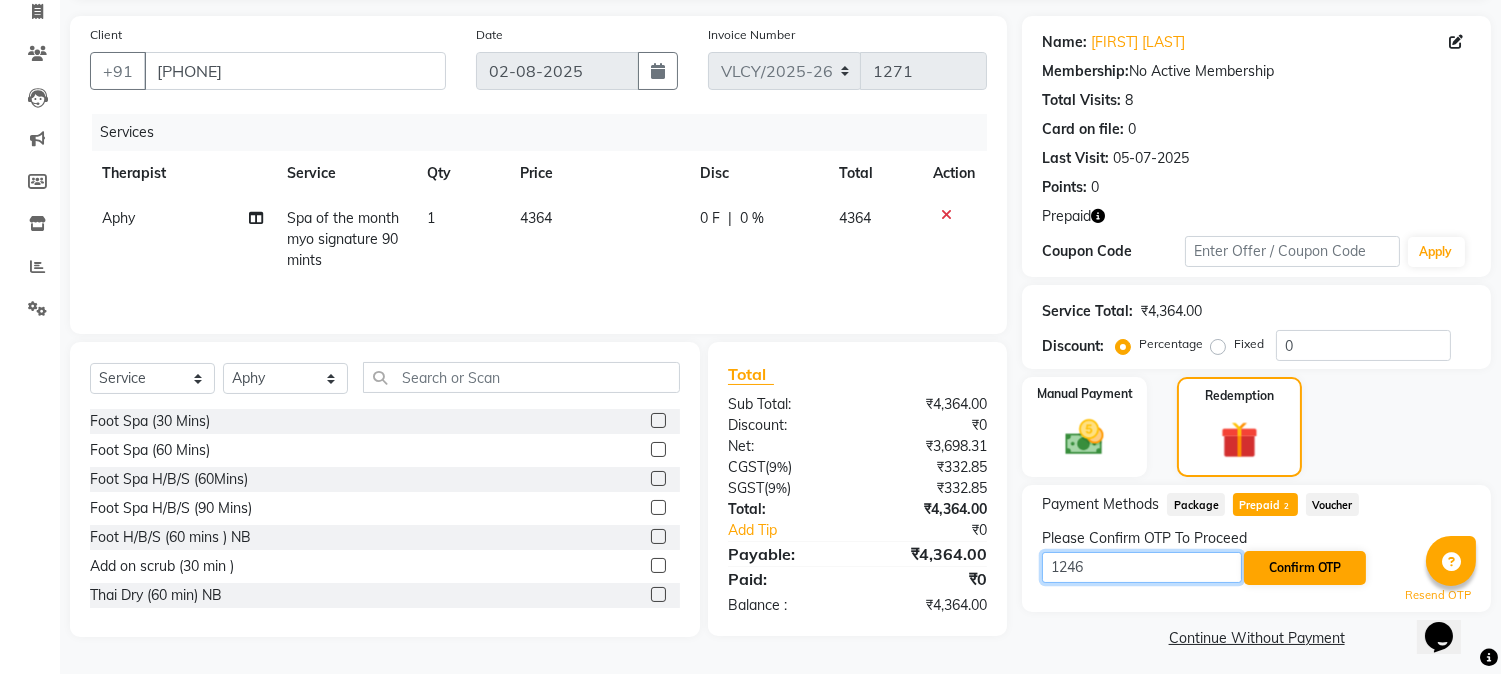 type on "1246" 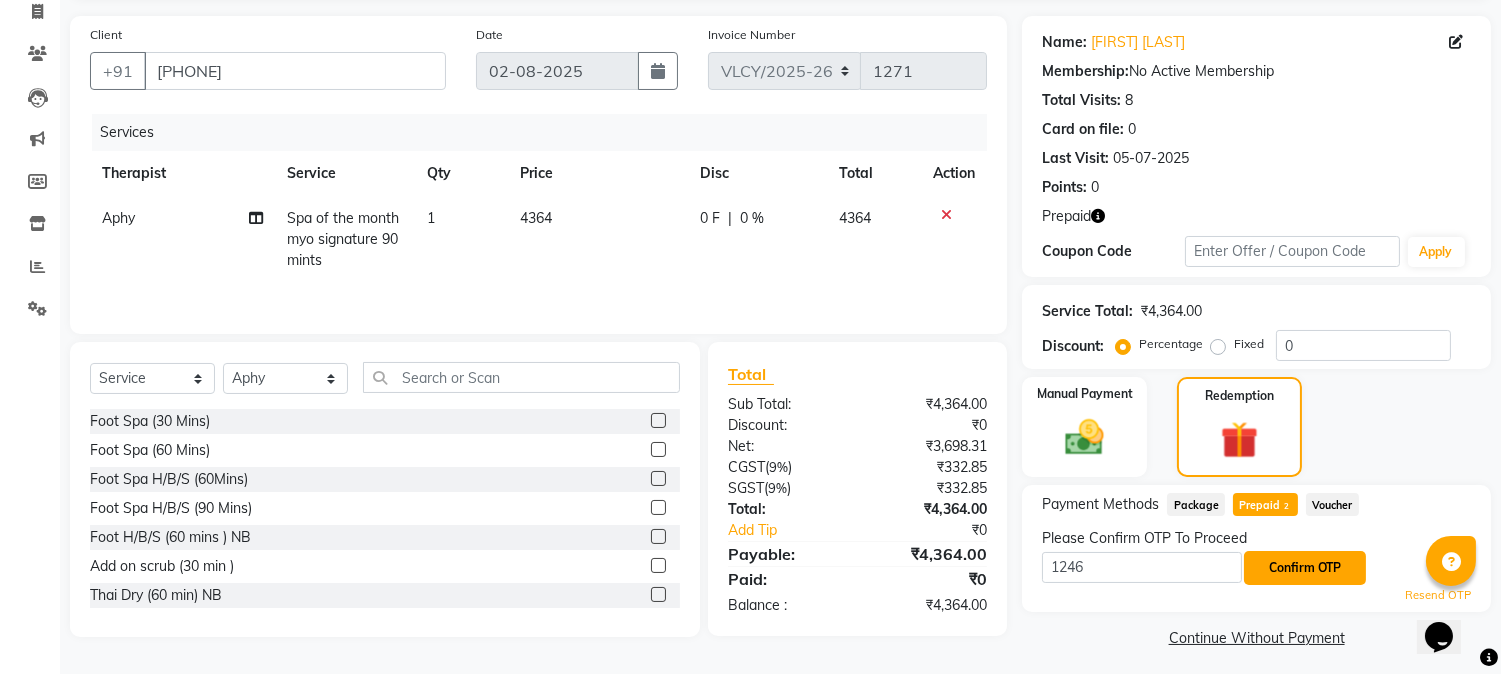 click on "Confirm OTP" 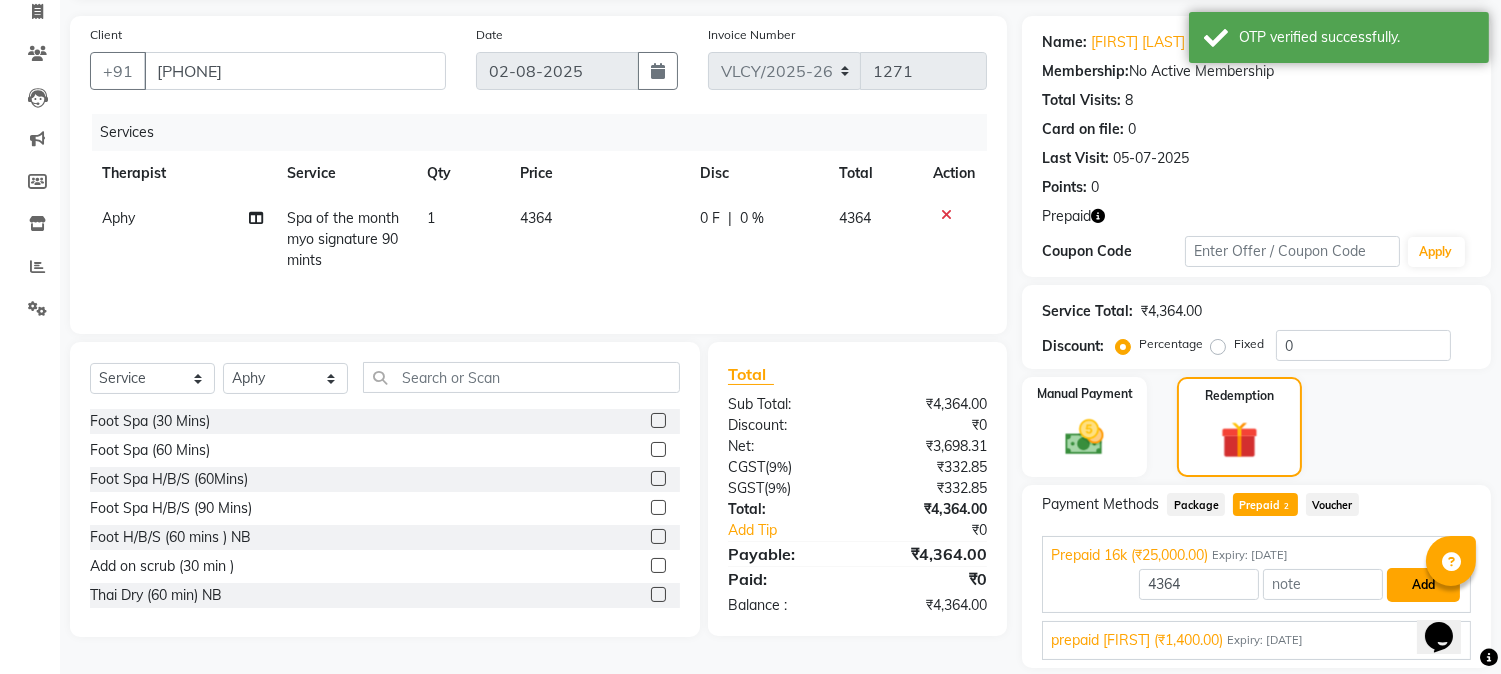 click on "Add" at bounding box center [1423, 585] 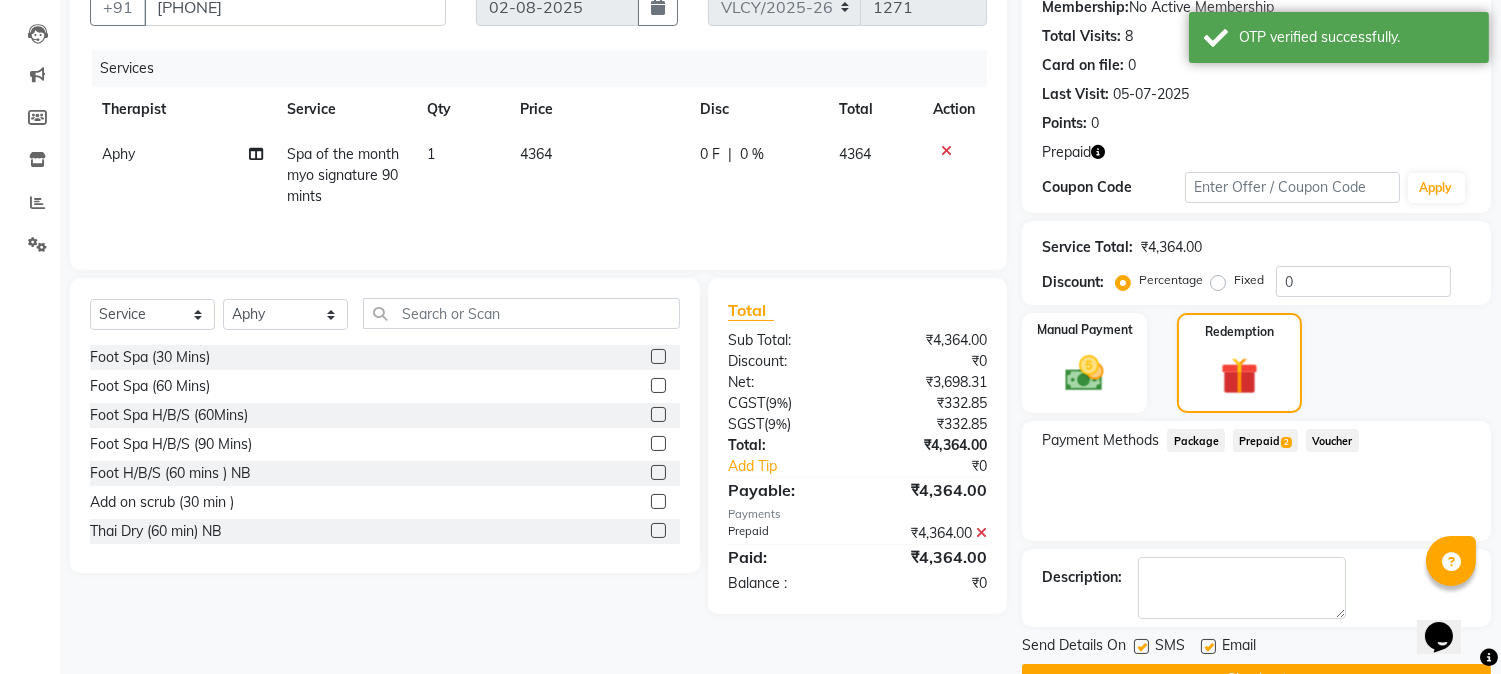 scroll, scrollTop: 247, scrollLeft: 0, axis: vertical 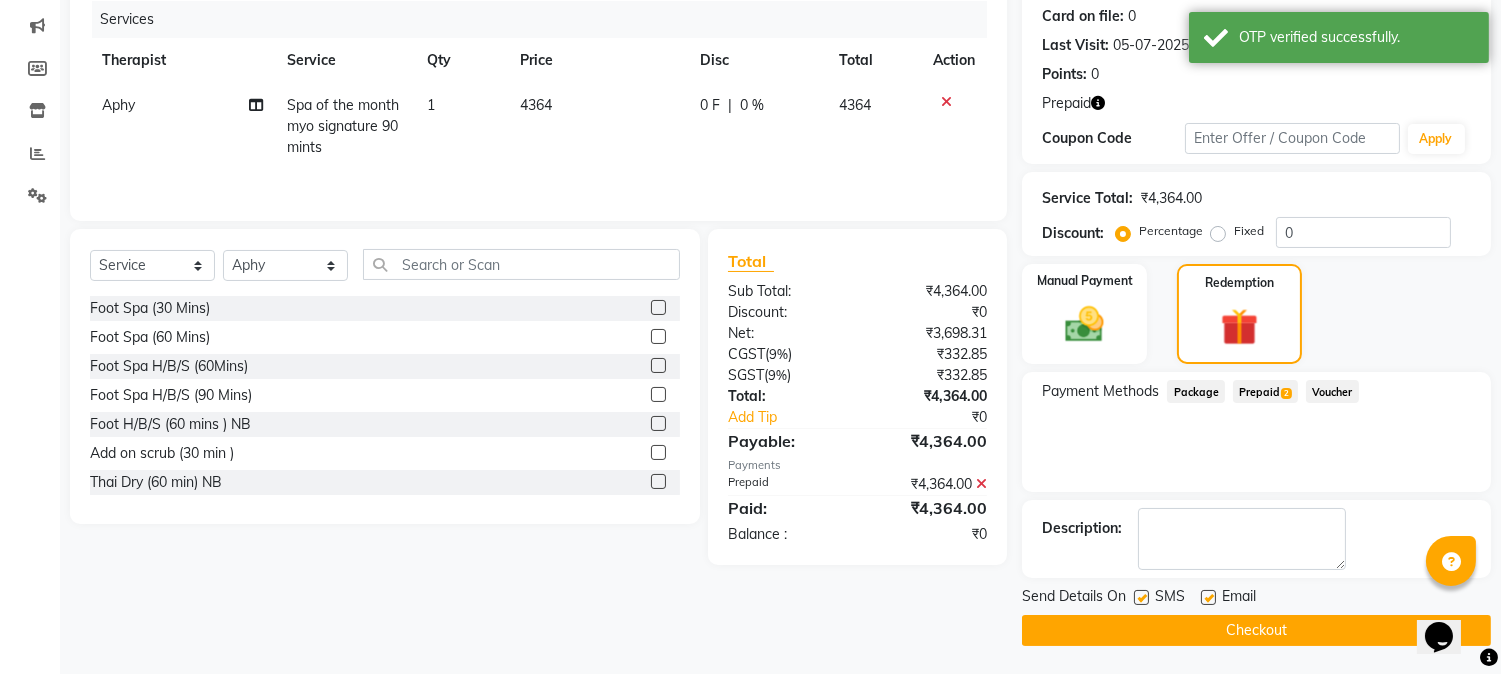 click on "Checkout" 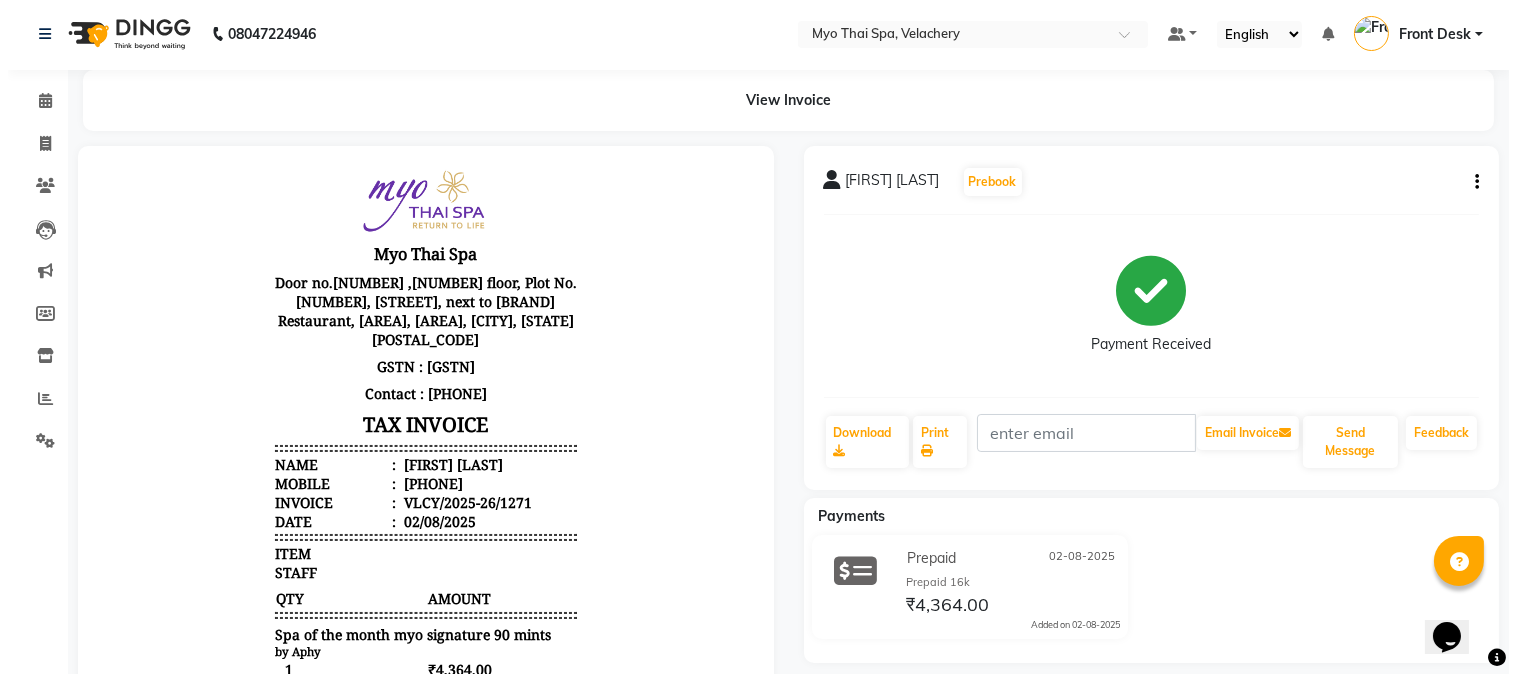 scroll, scrollTop: 0, scrollLeft: 0, axis: both 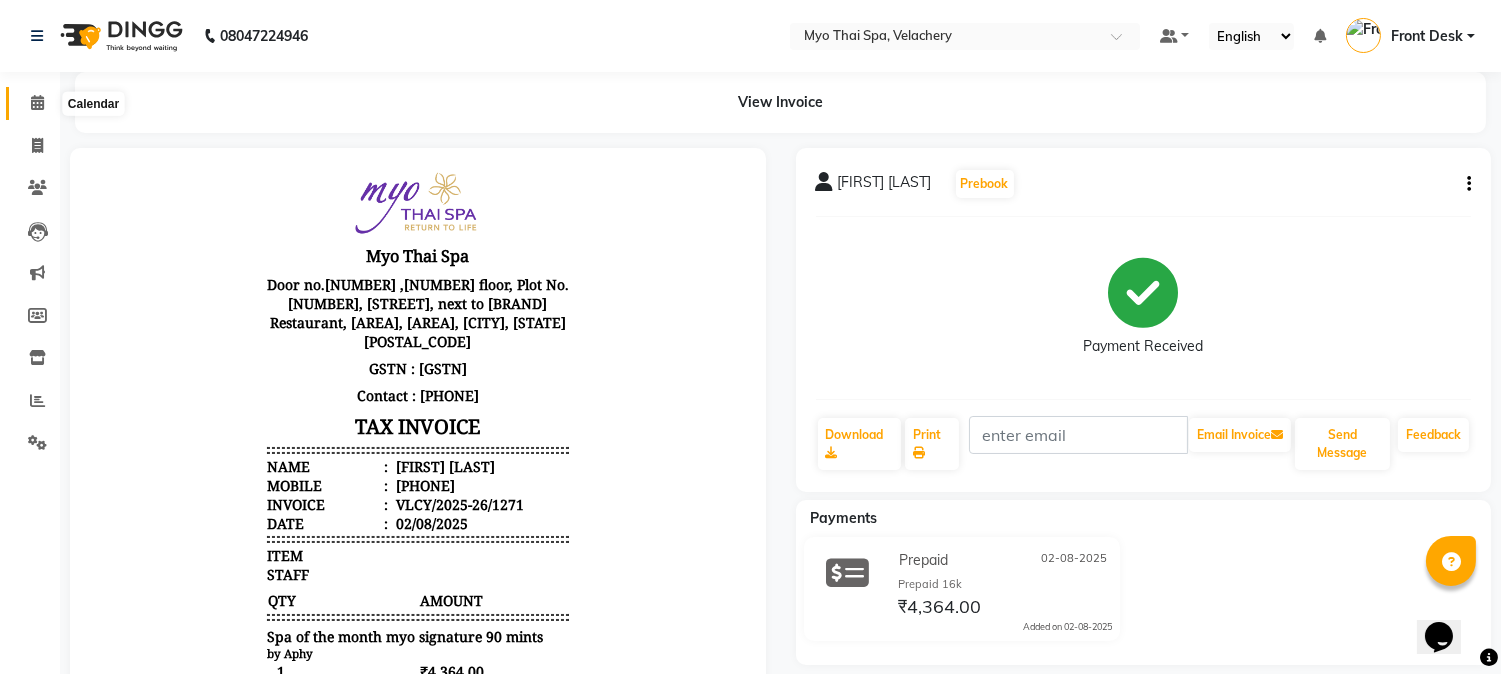 click 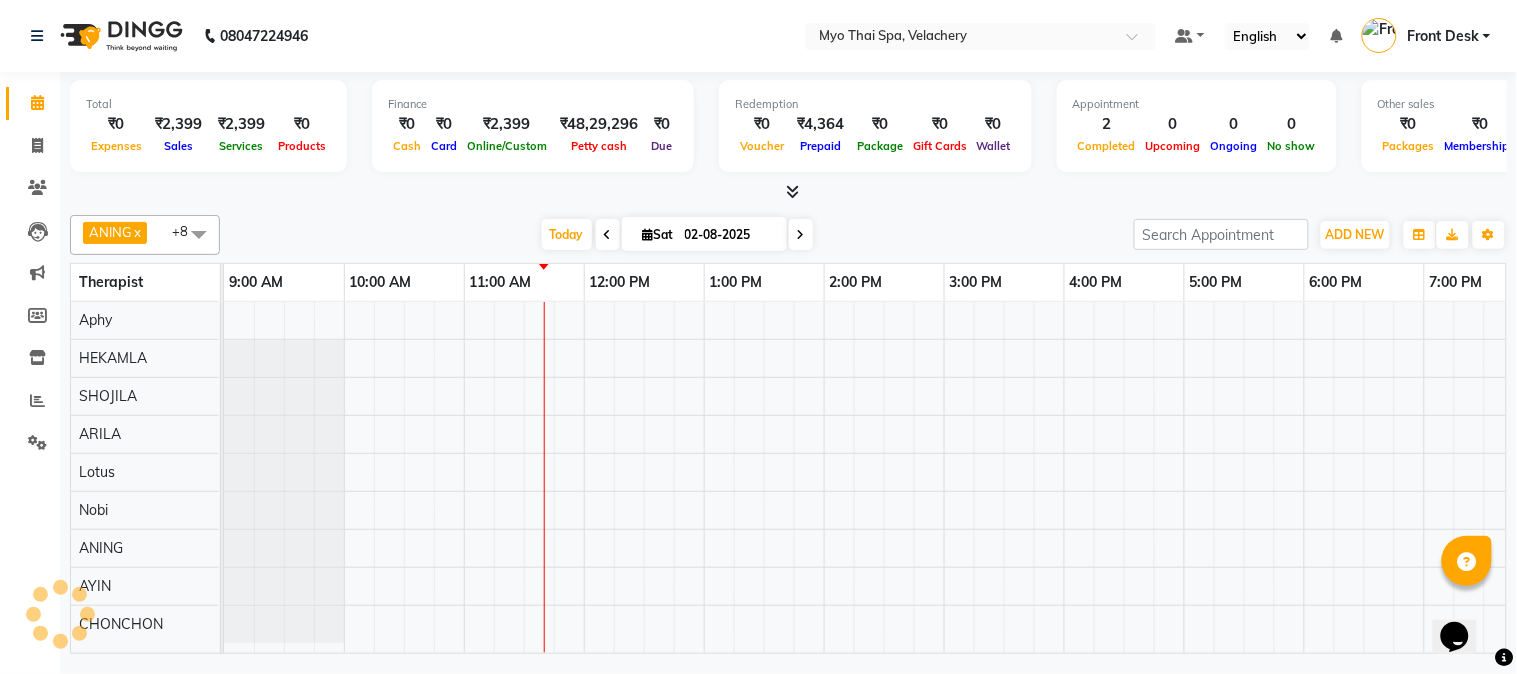 scroll, scrollTop: 0, scrollLeft: 241, axis: horizontal 